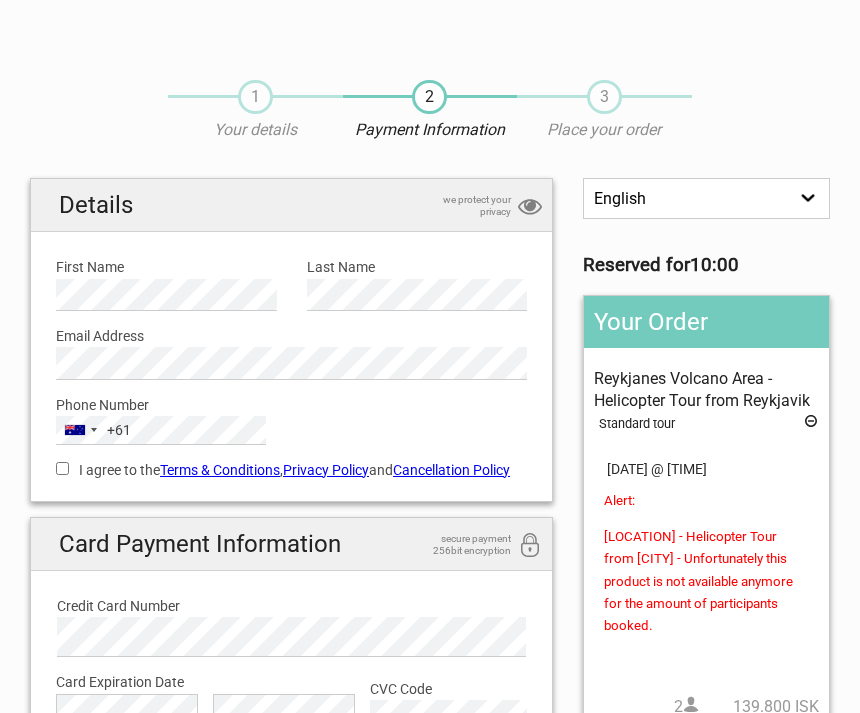 scroll, scrollTop: 0, scrollLeft: 0, axis: both 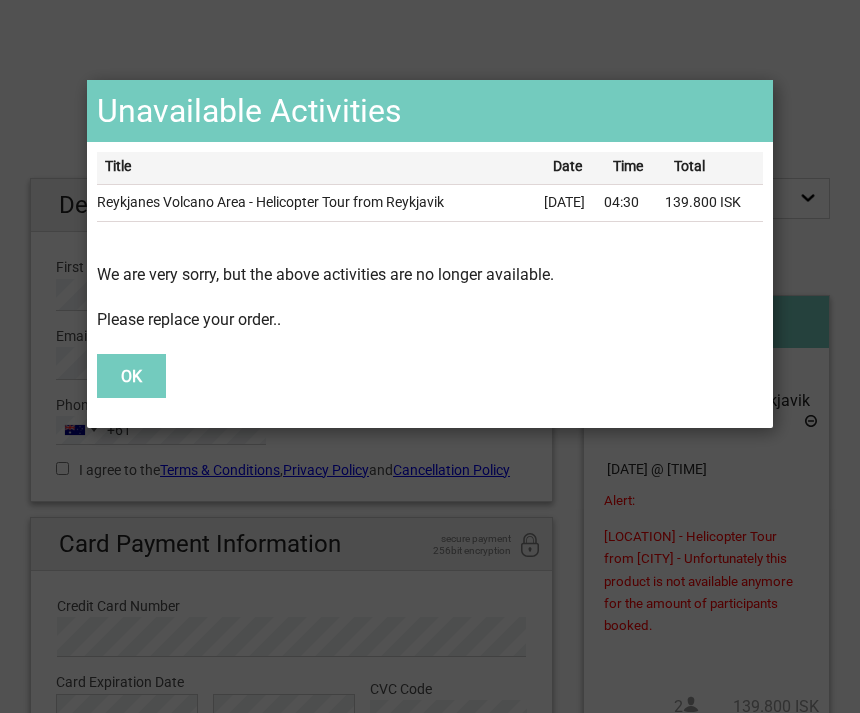 click on "OK" at bounding box center (131, 376) 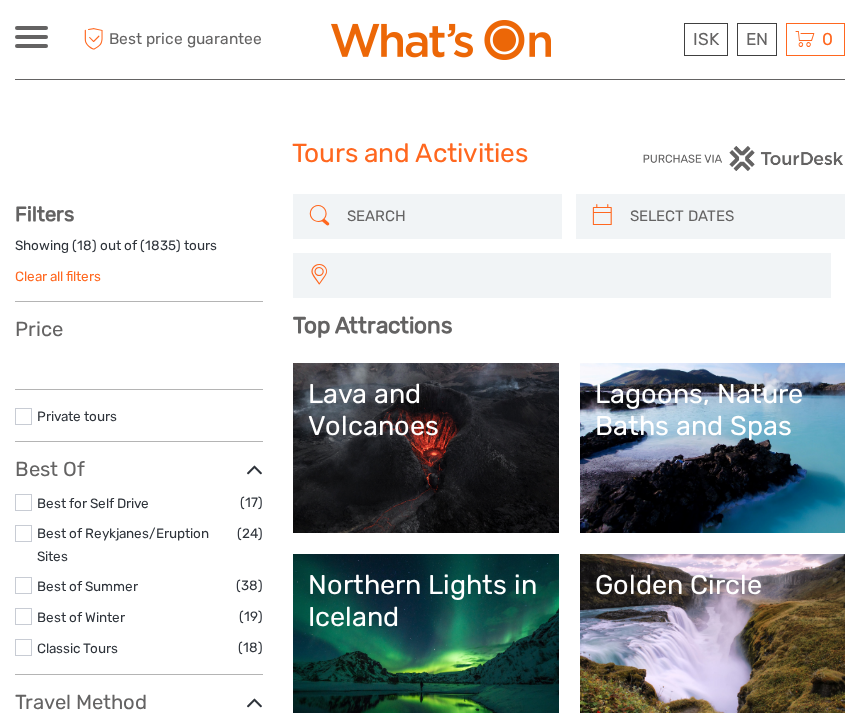 select 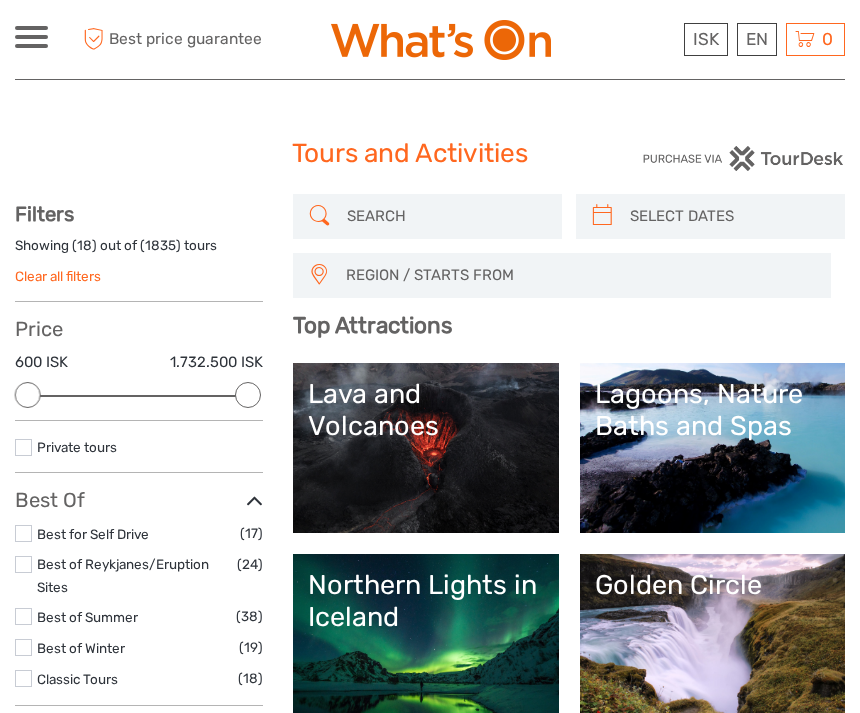 scroll, scrollTop: 0, scrollLeft: 0, axis: both 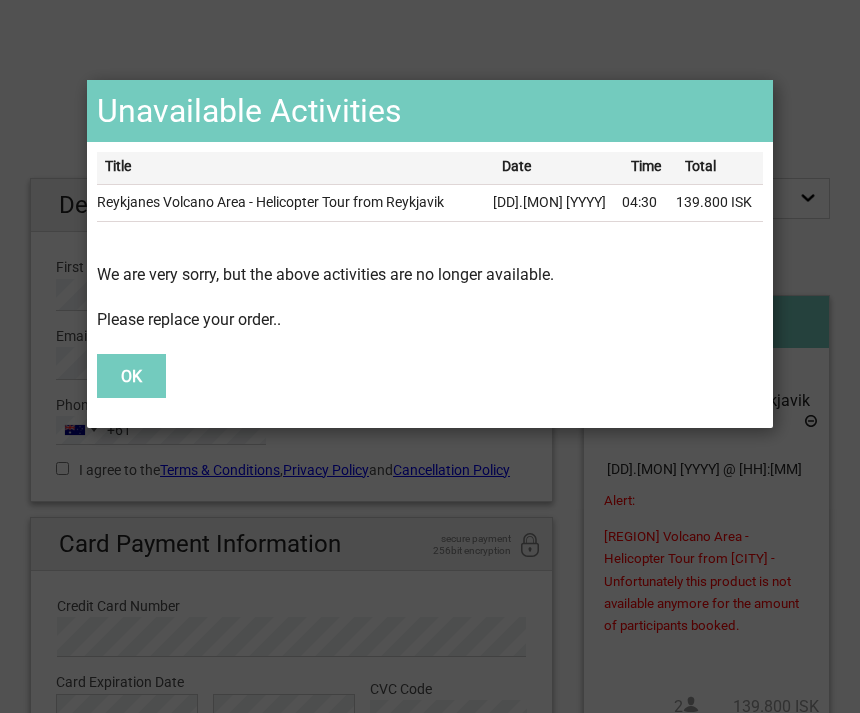 click on "OK" at bounding box center [131, 376] 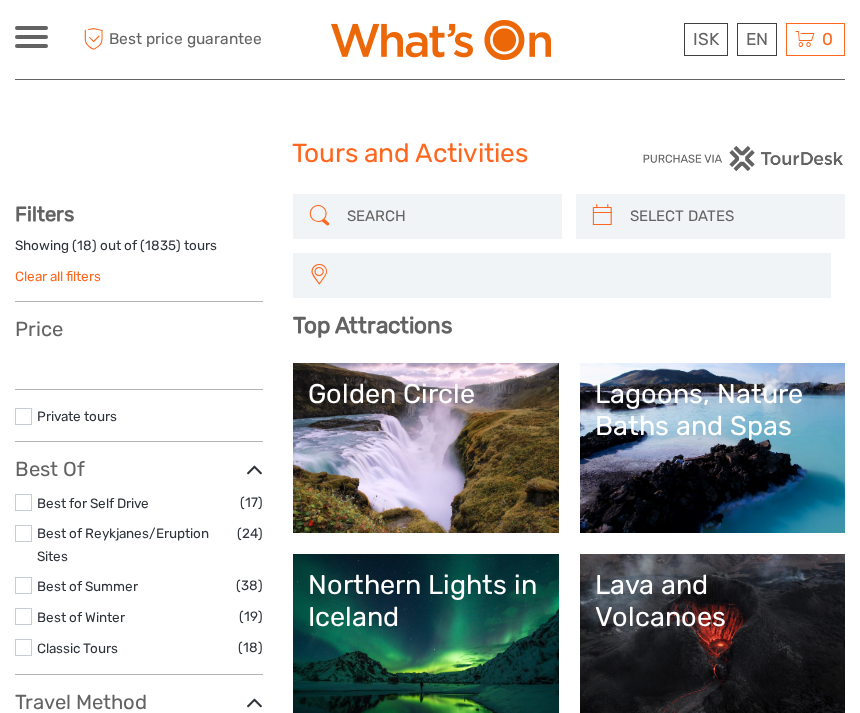 select 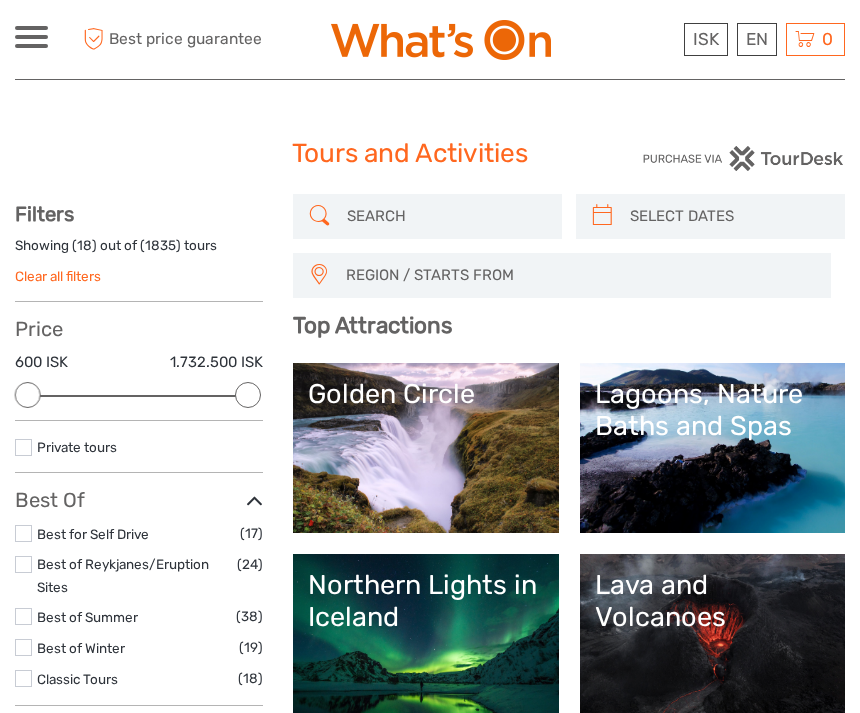 scroll, scrollTop: 0, scrollLeft: 0, axis: both 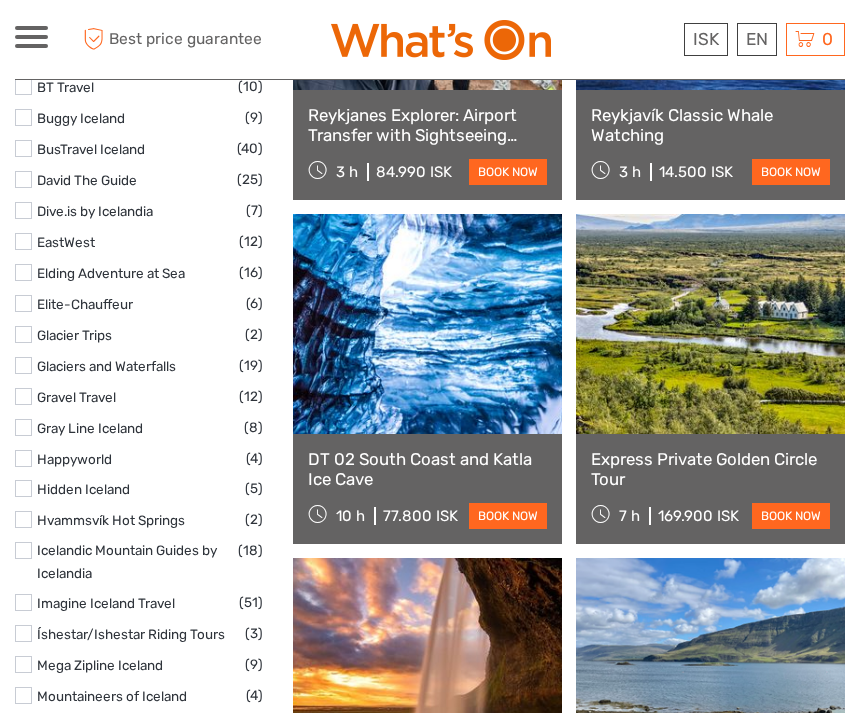 click on "DT 02 South Coast and Katla Ice Cave
10 h
77.800 ISK
book now" at bounding box center [427, 489] 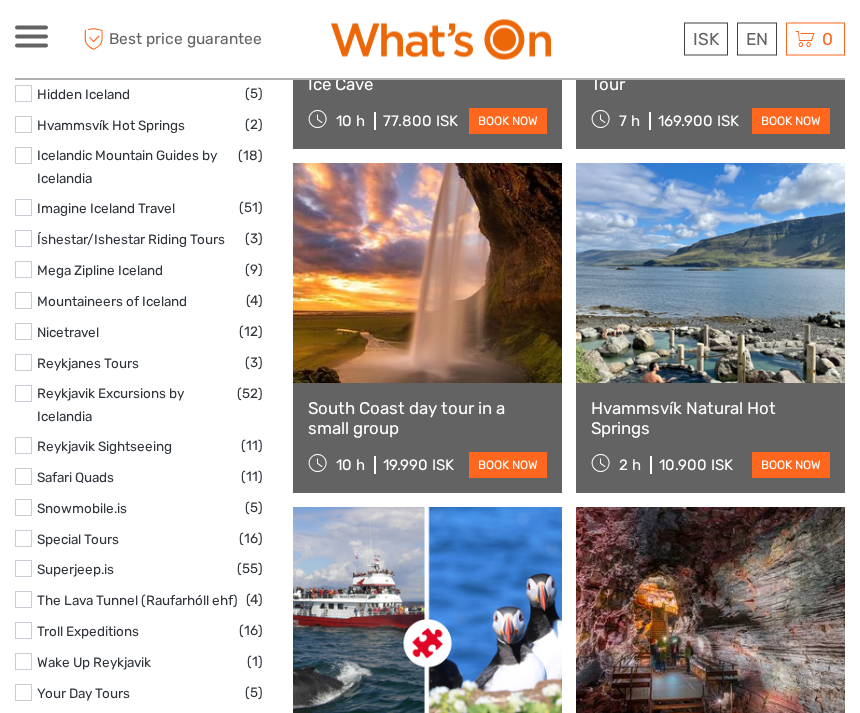 scroll, scrollTop: 3043, scrollLeft: 0, axis: vertical 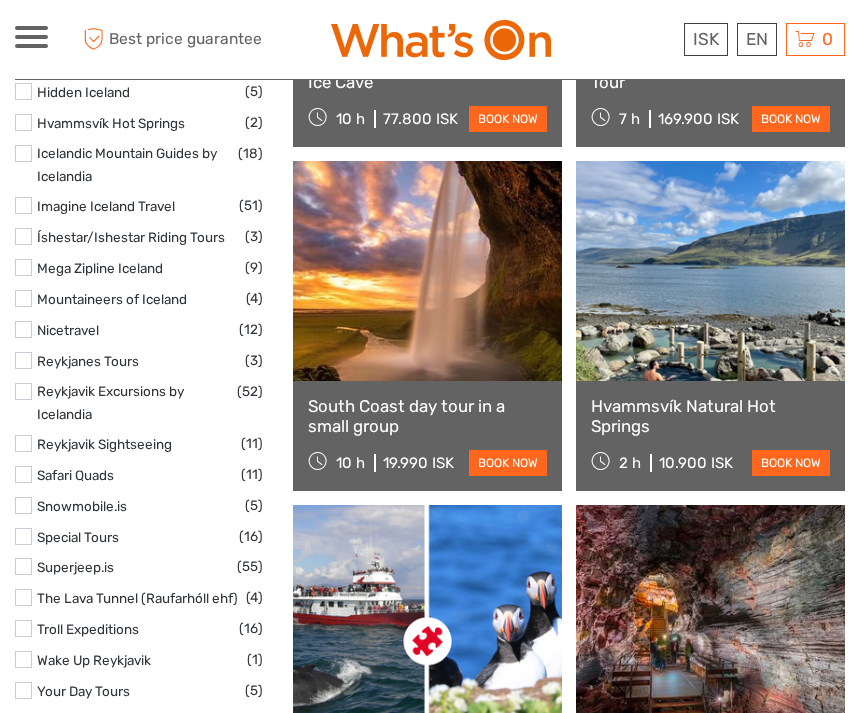click on "book now" at bounding box center (791, 463) 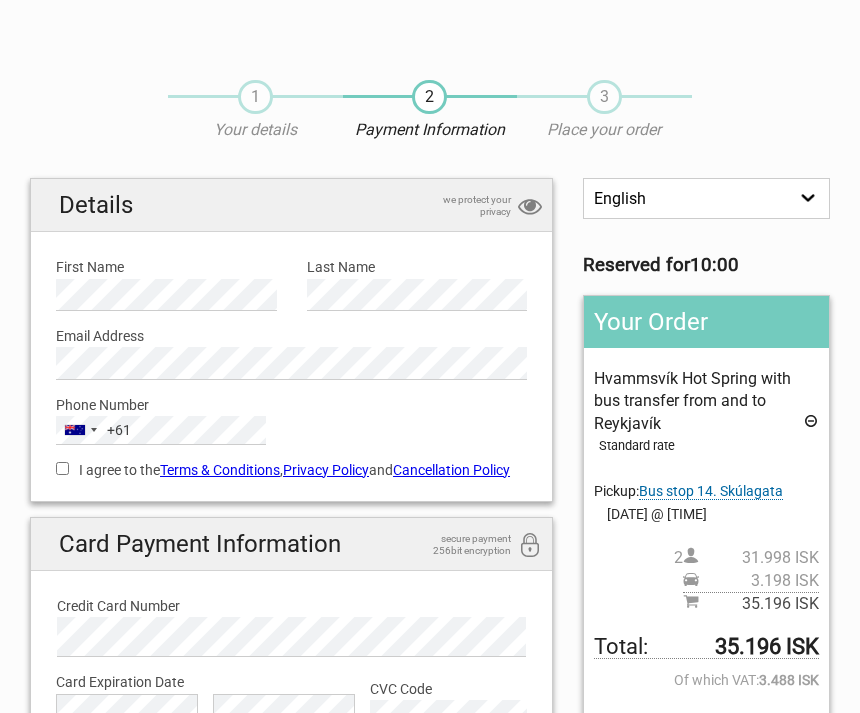 scroll, scrollTop: 0, scrollLeft: 0, axis: both 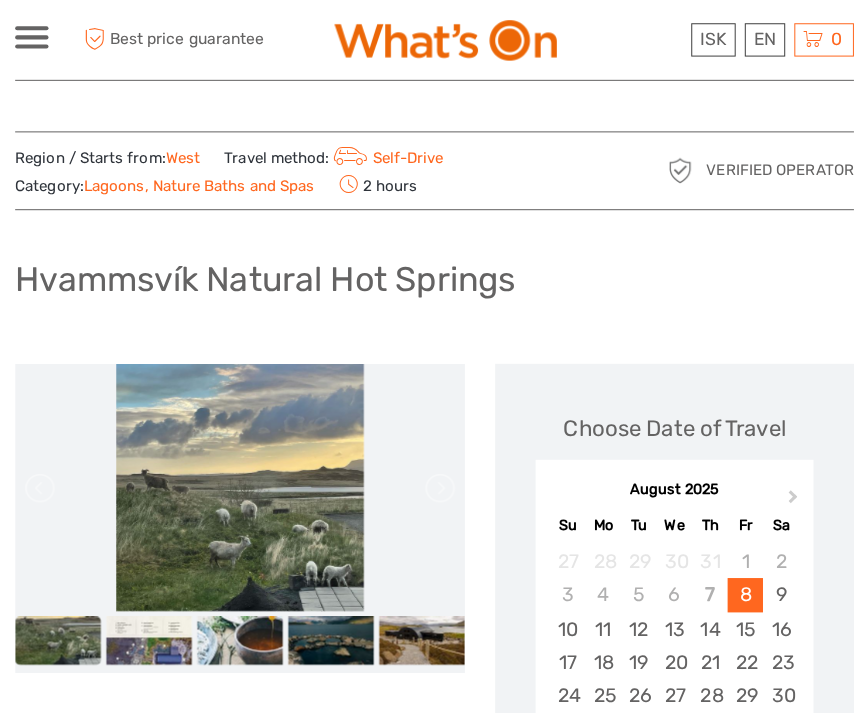 click on "Travel method:
Self-Drive" at bounding box center (330, 155) 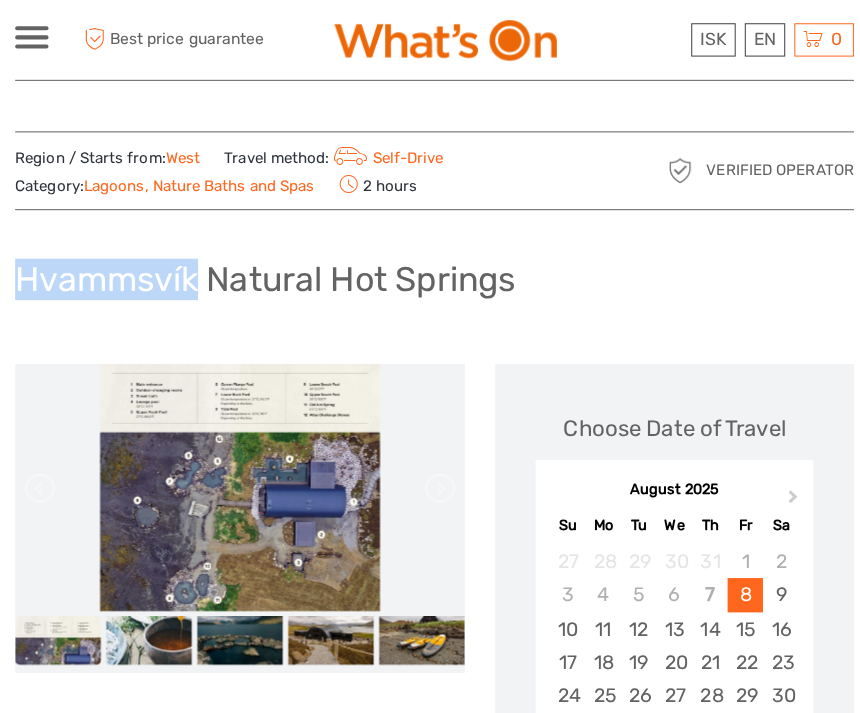 click on "Self-Drive" at bounding box center (382, 156) 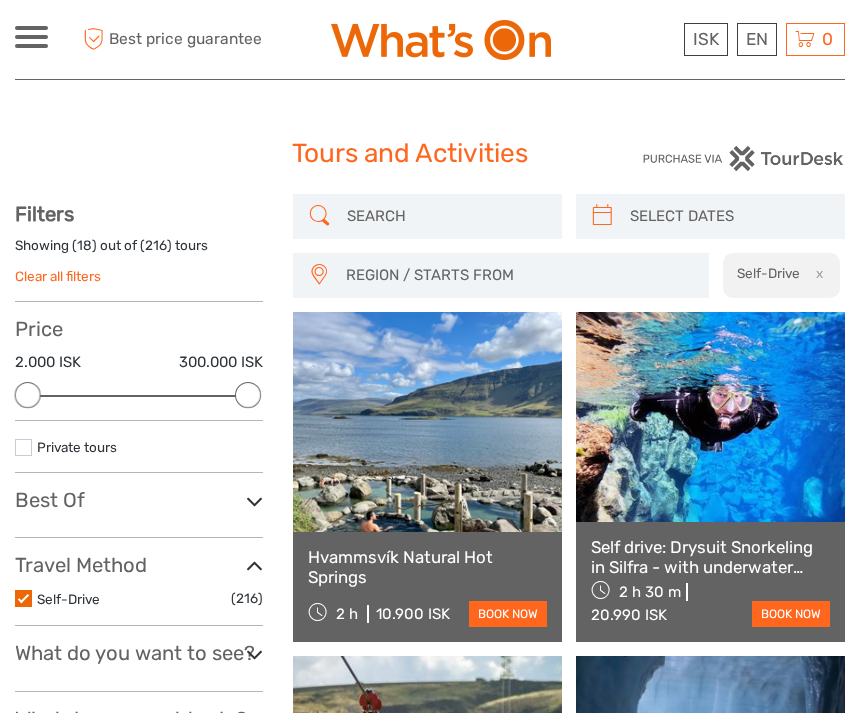 select 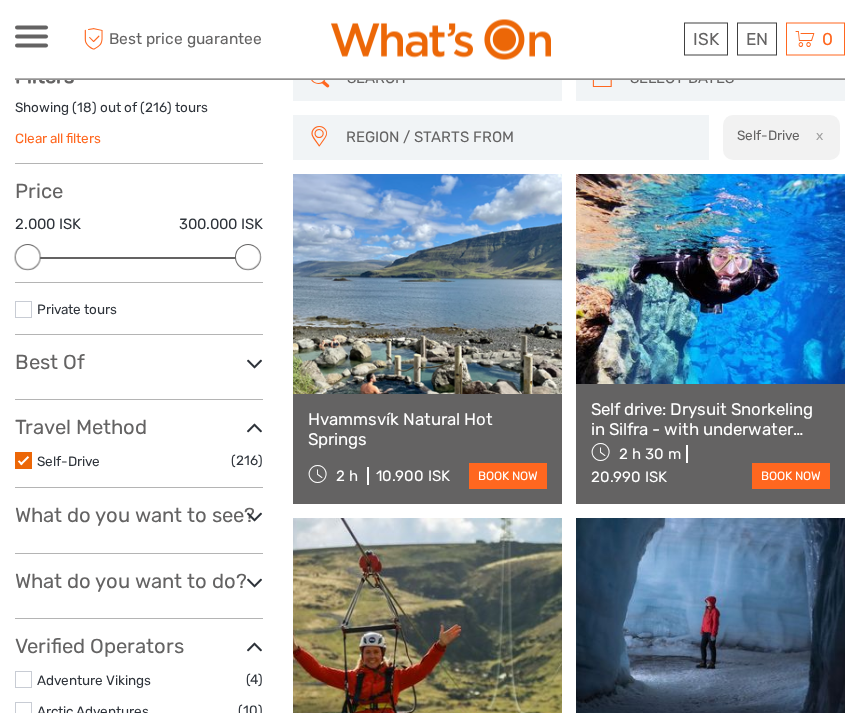 scroll, scrollTop: 138, scrollLeft: 0, axis: vertical 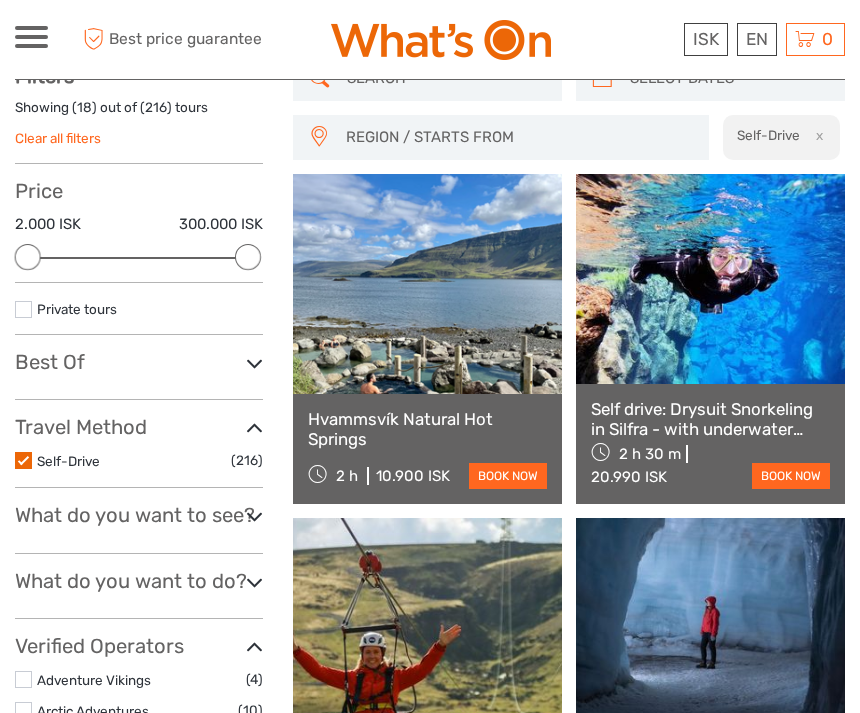 click at bounding box center [23, 460] 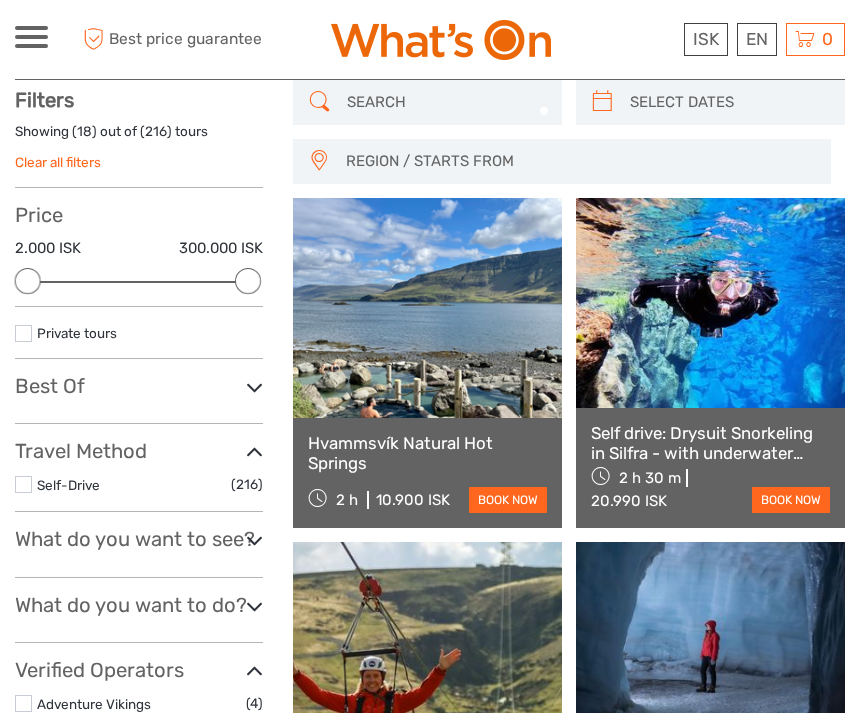 scroll, scrollTop: 113, scrollLeft: 0, axis: vertical 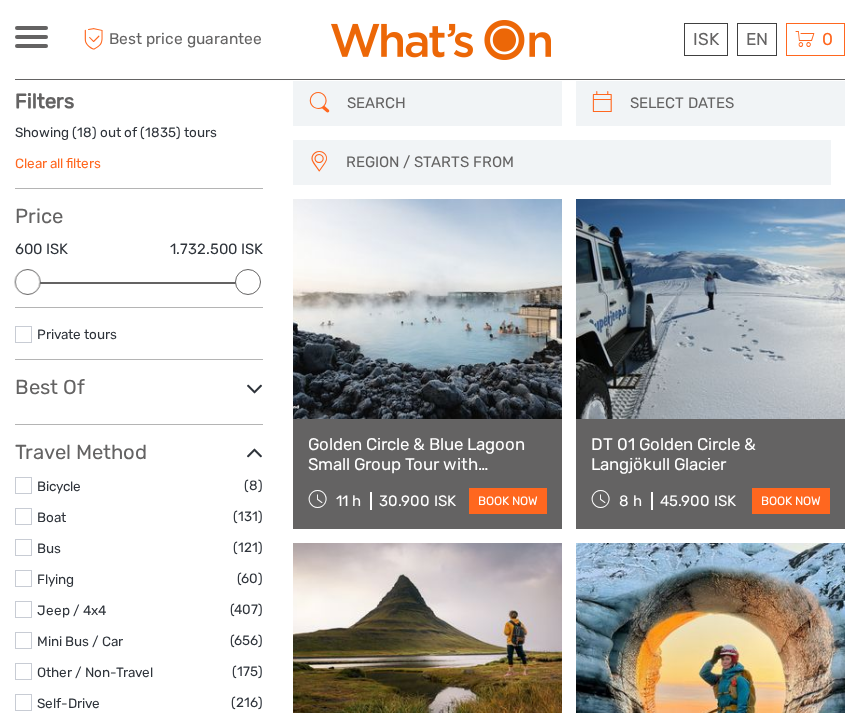 click at bounding box center [23, 547] 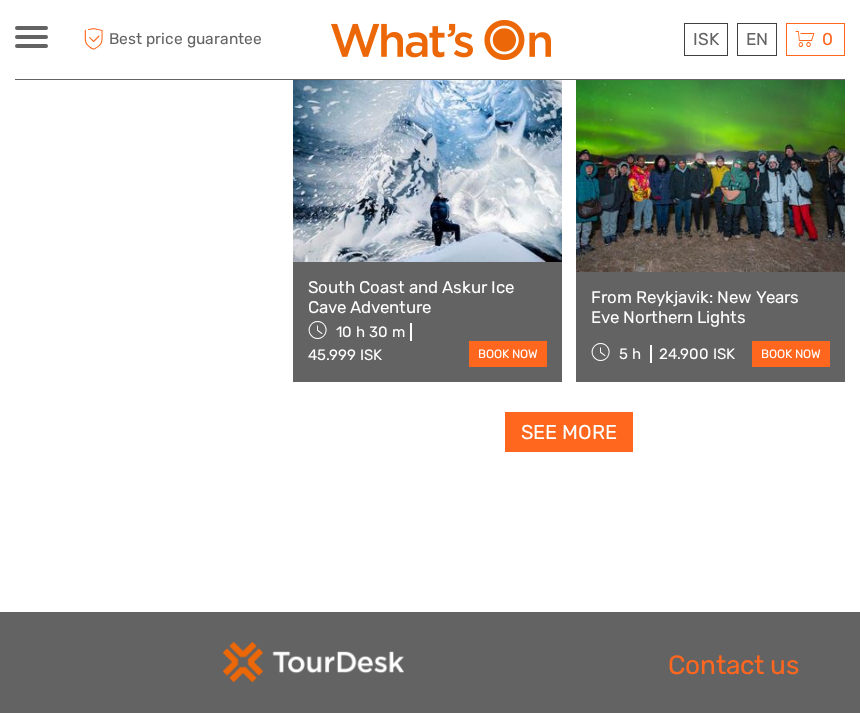 scroll, scrollTop: 3010, scrollLeft: 0, axis: vertical 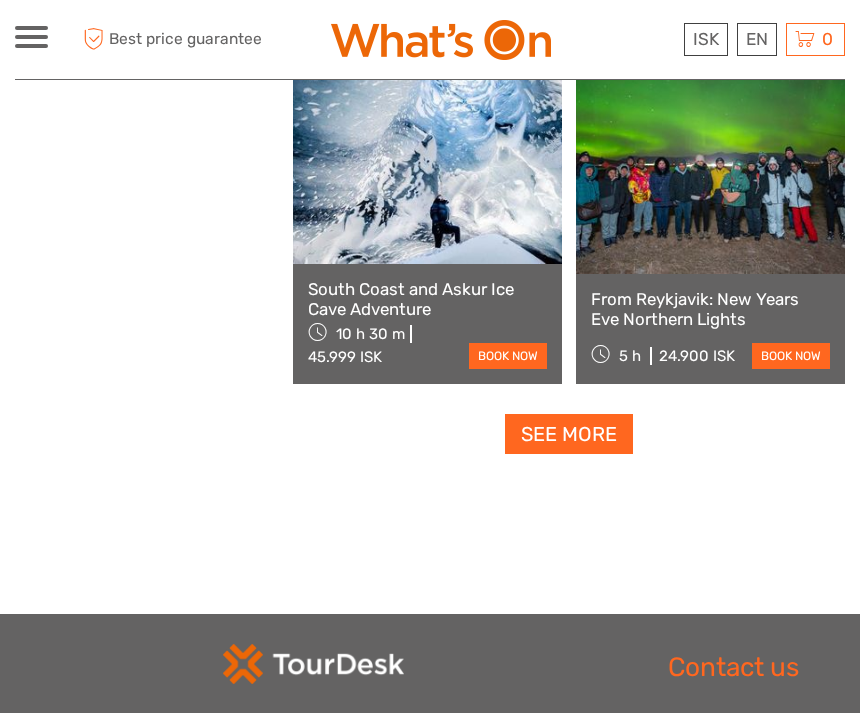 click on "See more" at bounding box center (569, 434) 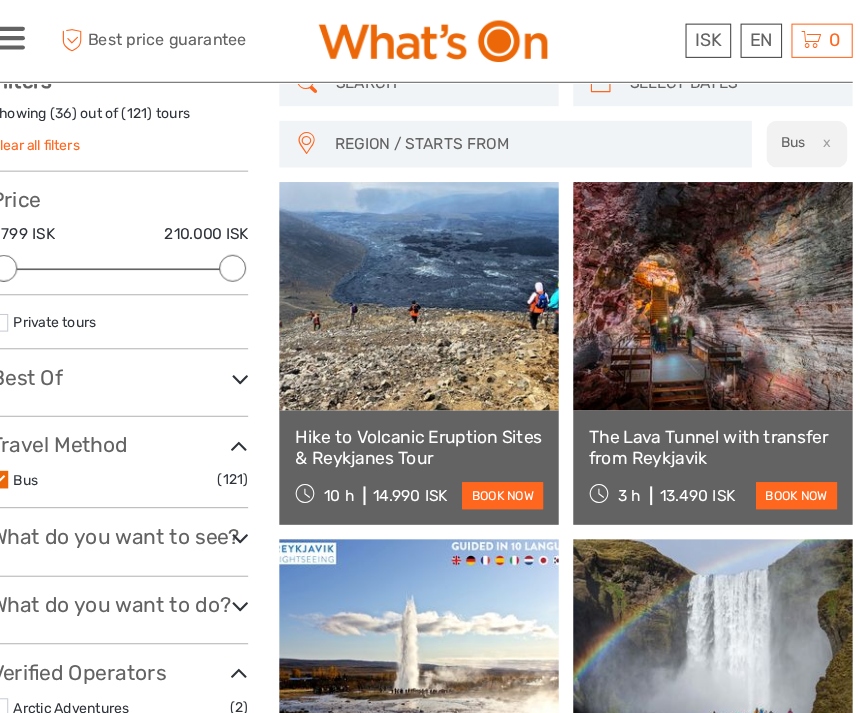 scroll, scrollTop: 0, scrollLeft: 0, axis: both 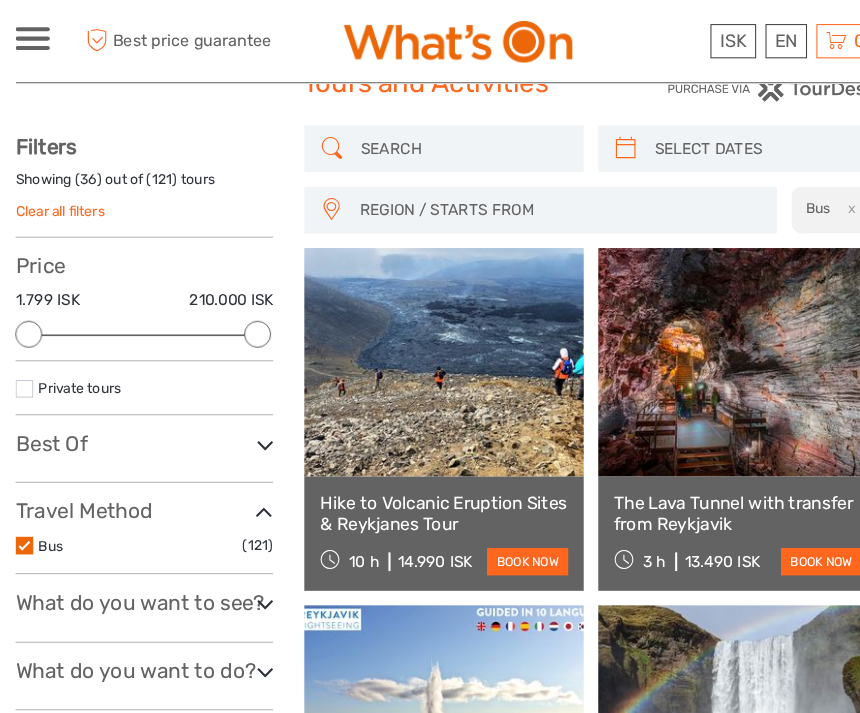 click on "What do you want to see?" at bounding box center [139, 580] 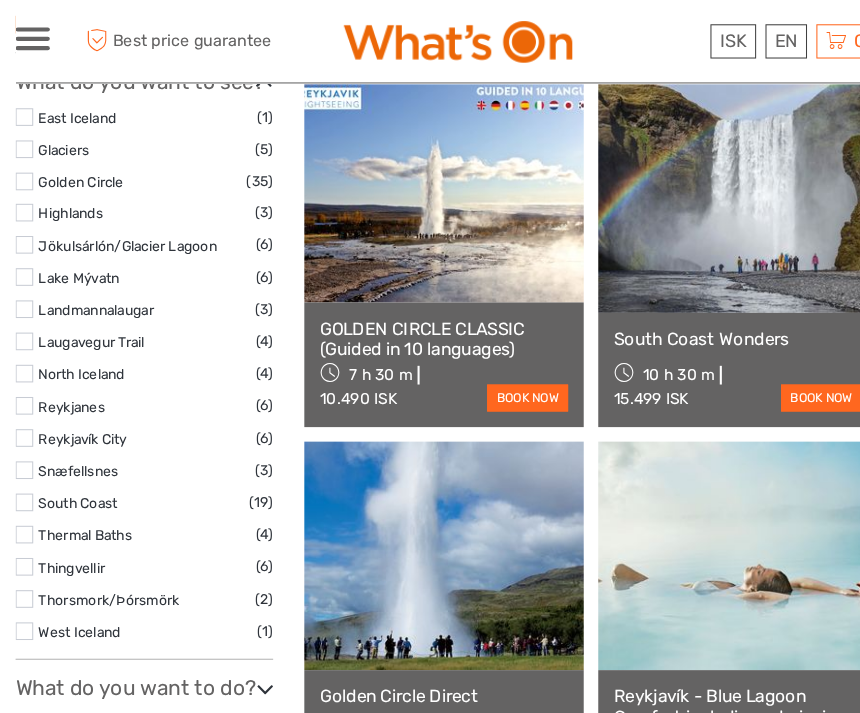 scroll, scrollTop: 579, scrollLeft: 0, axis: vertical 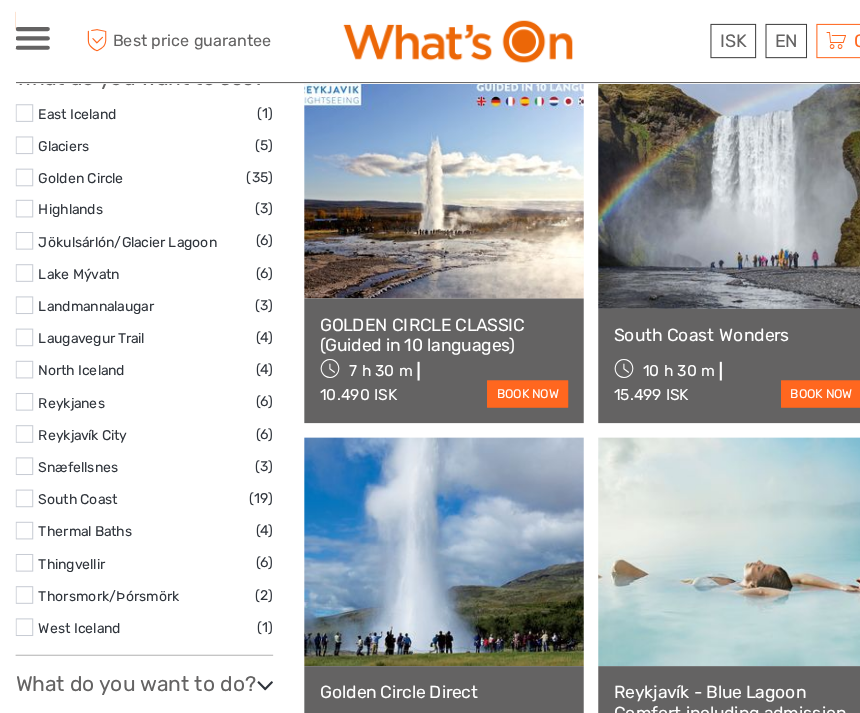 click at bounding box center [23, 510] 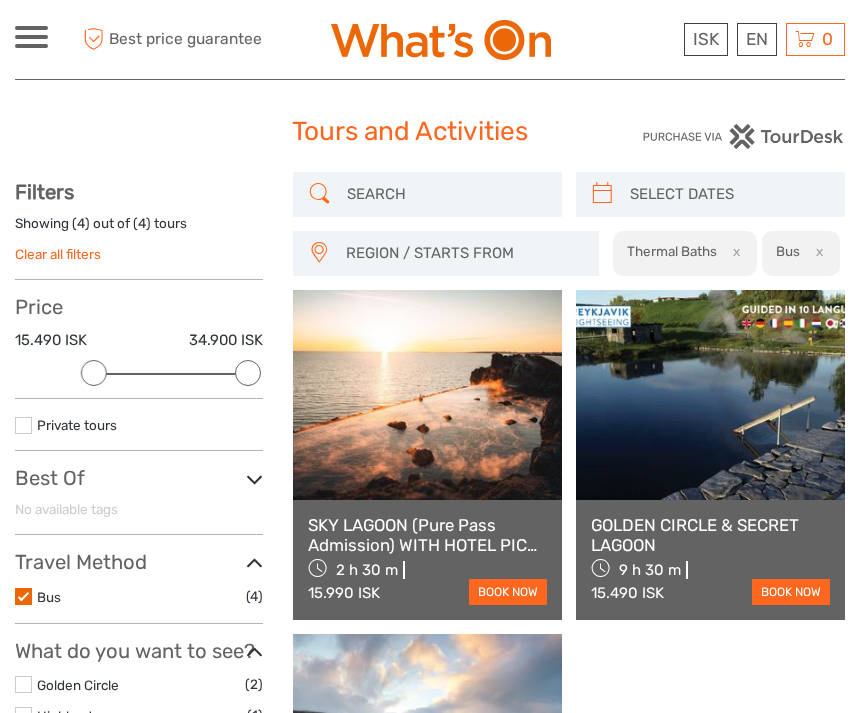 scroll, scrollTop: 0, scrollLeft: 0, axis: both 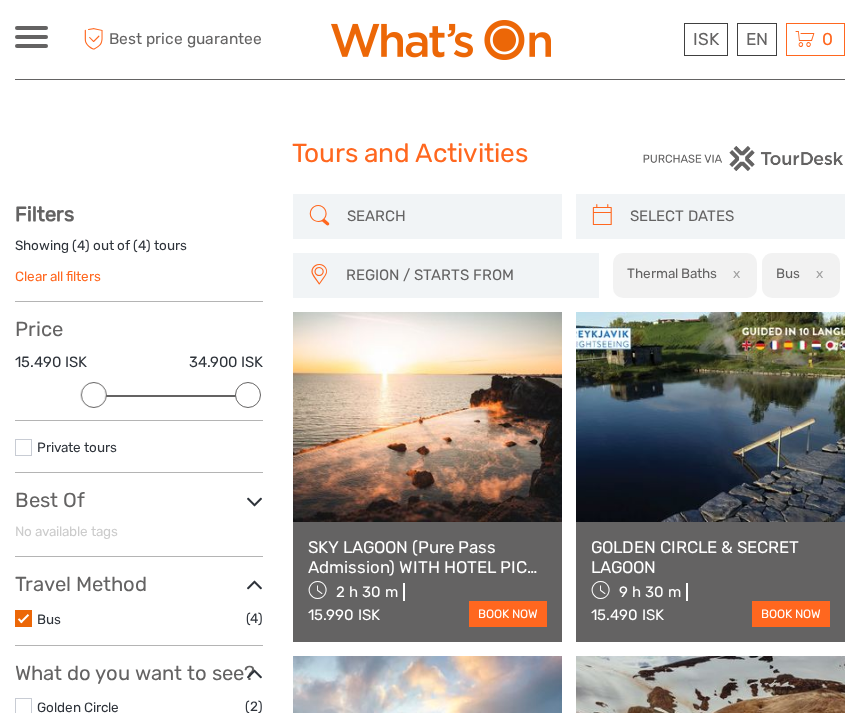 click at bounding box center (445, 216) 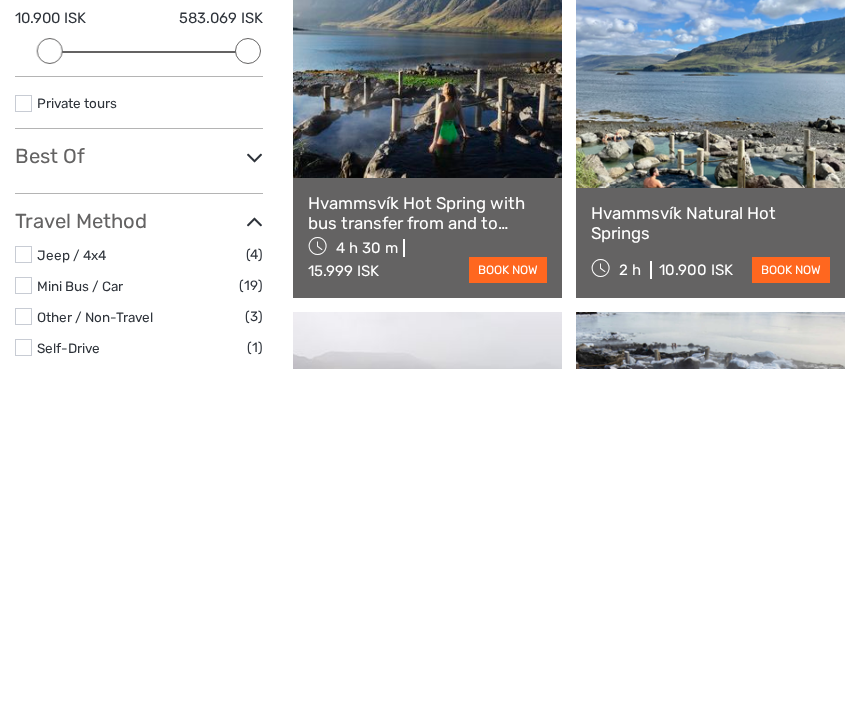 type on "Hvammsvik" 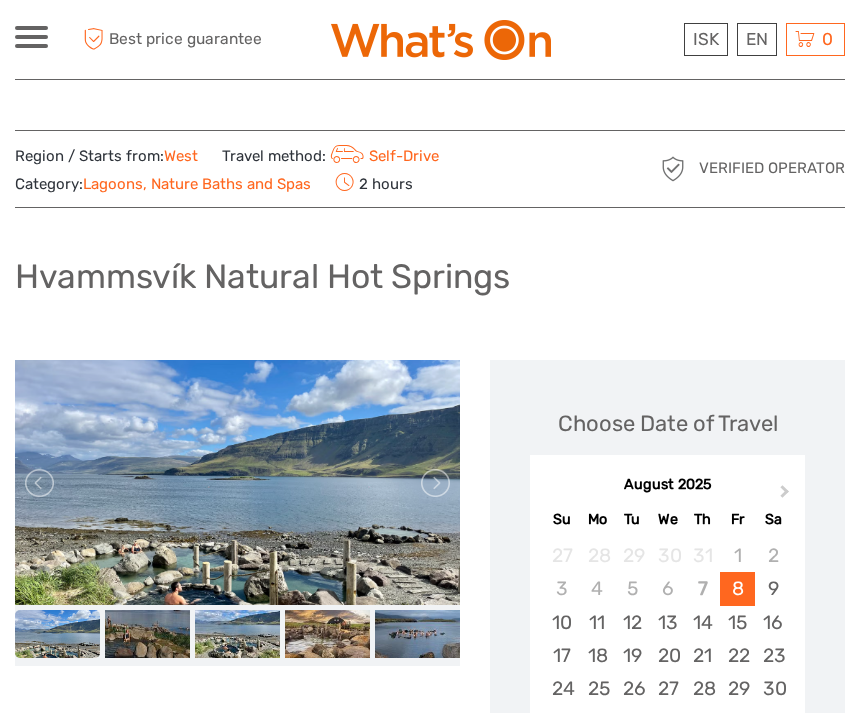 scroll, scrollTop: 0, scrollLeft: 0, axis: both 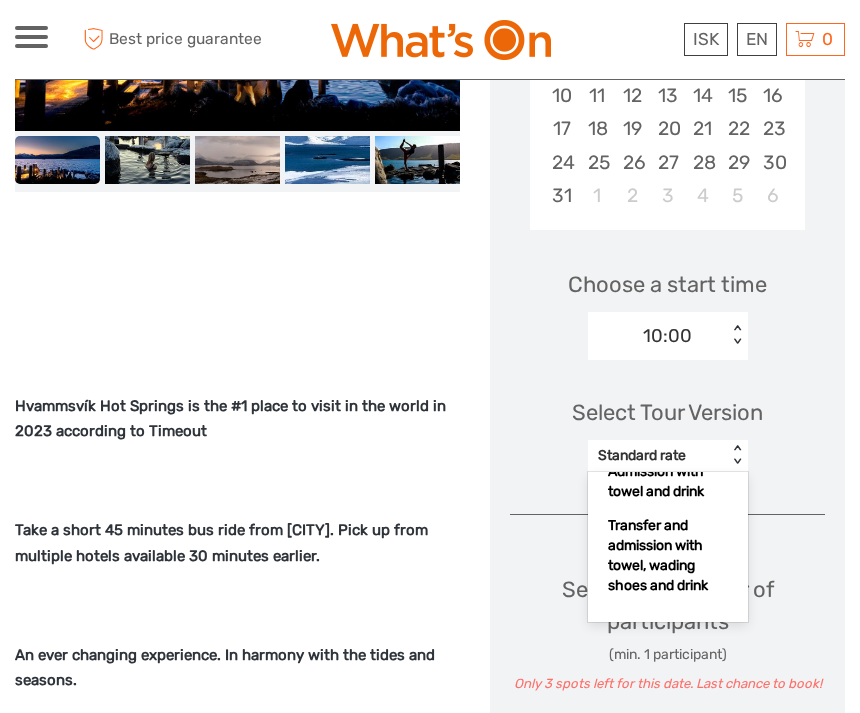 click on "Transfer and admission with towel, wading shoes and drink" at bounding box center [668, 556] 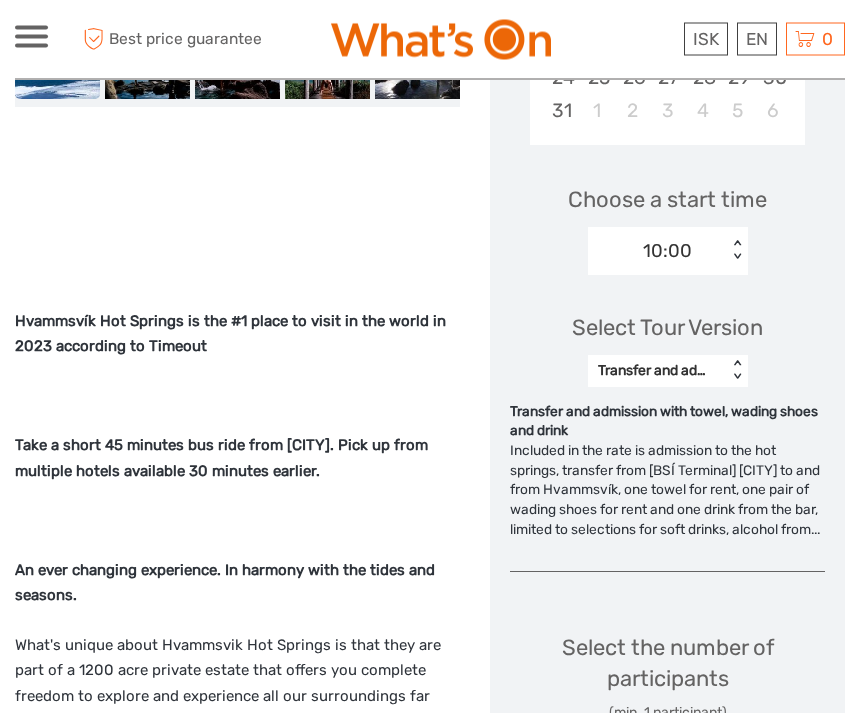 scroll, scrollTop: 652, scrollLeft: 0, axis: vertical 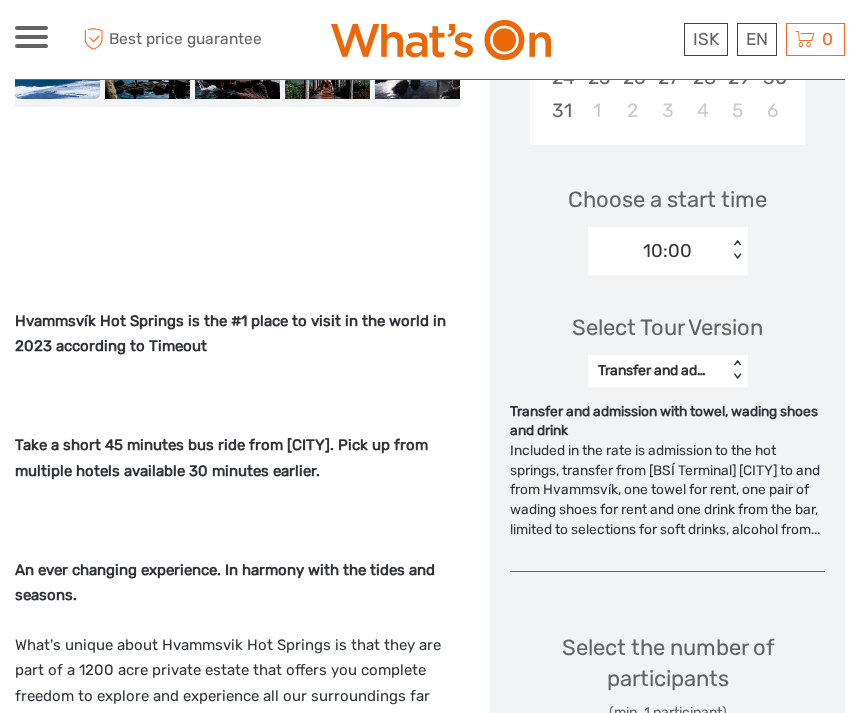 click on "Included in the rate is admission to the hot springs, transfer from [BSÍ Terminal] [CITY] to and from Hvammsvík, one towel for rent, one pair of wading shoes for rent and one drink from the bar, limited to selections for soft drinks, alcohol from..." at bounding box center (667, 490) 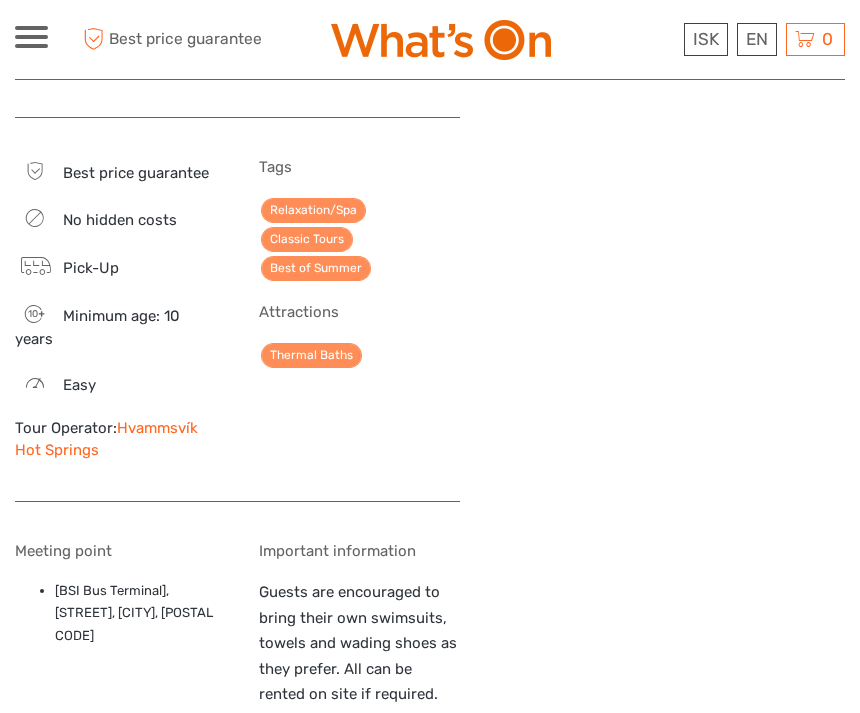 scroll, scrollTop: 2715, scrollLeft: 0, axis: vertical 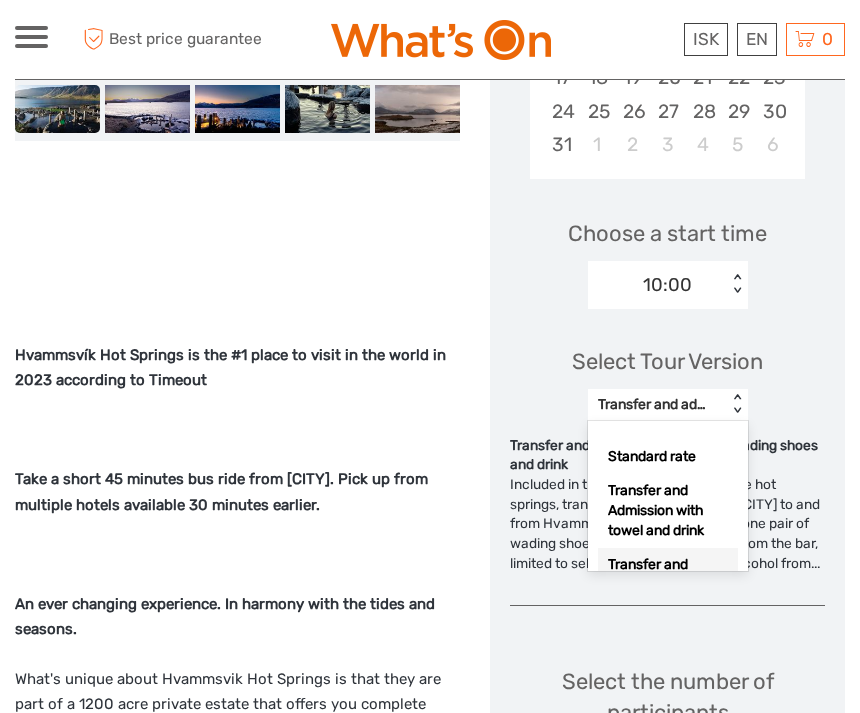 click on "Standard rate" at bounding box center [668, 457] 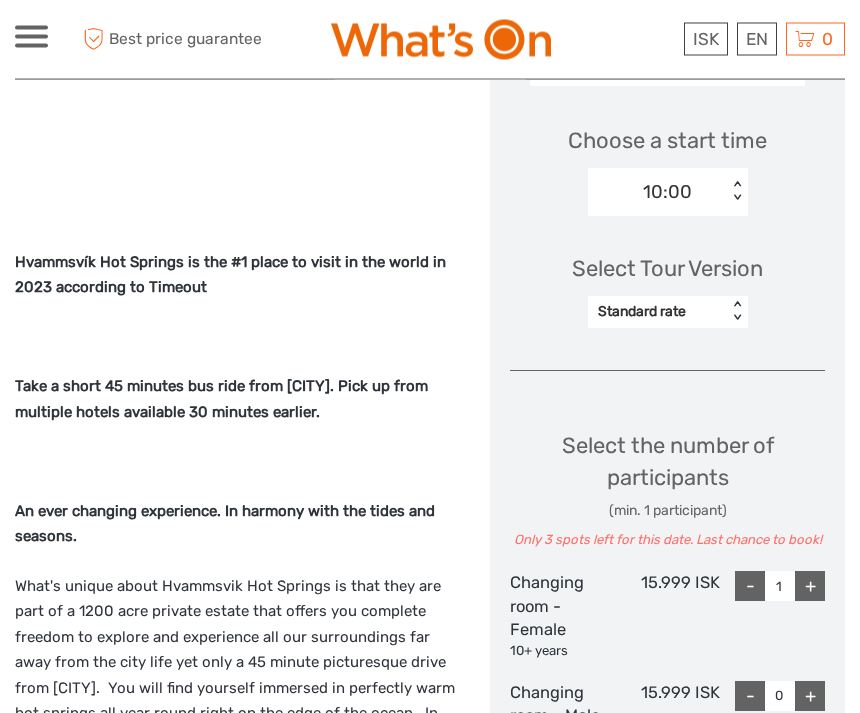 scroll, scrollTop: 711, scrollLeft: 0, axis: vertical 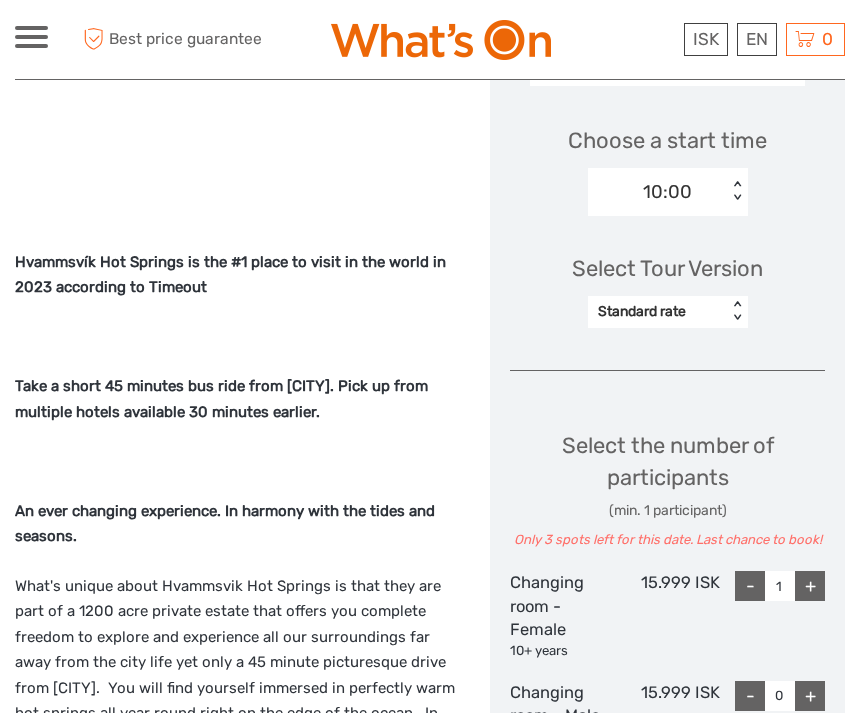 click on "+" at bounding box center [810, 586] 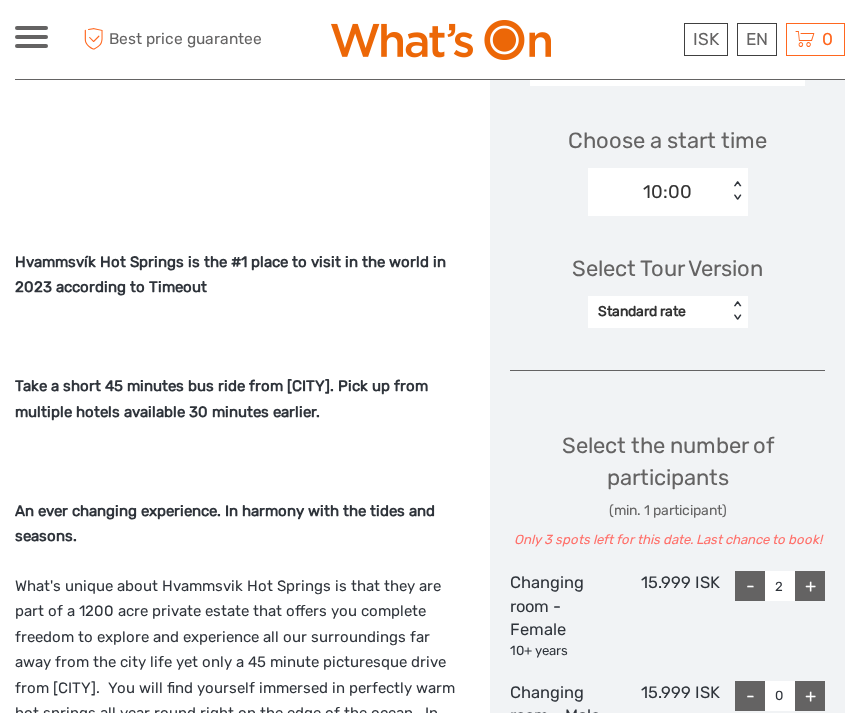 click on "+" at bounding box center (810, 586) 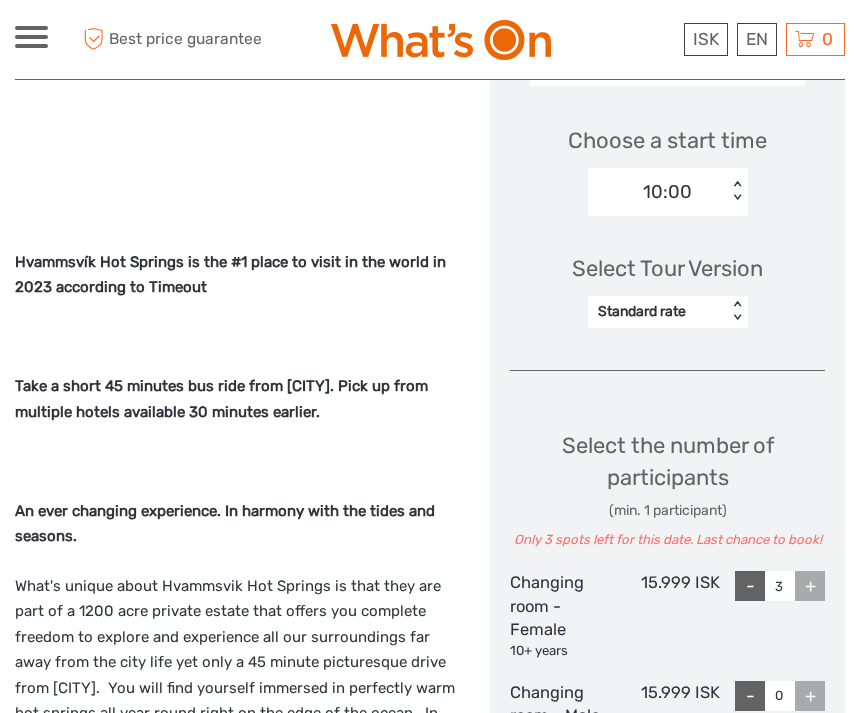 click on "-" at bounding box center (750, 586) 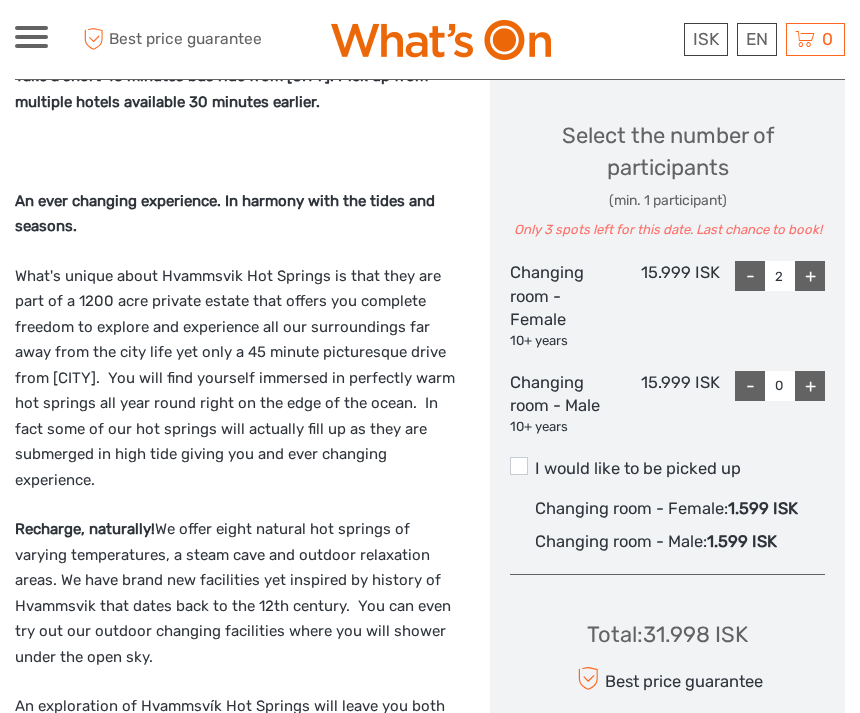 scroll, scrollTop: 1020, scrollLeft: 0, axis: vertical 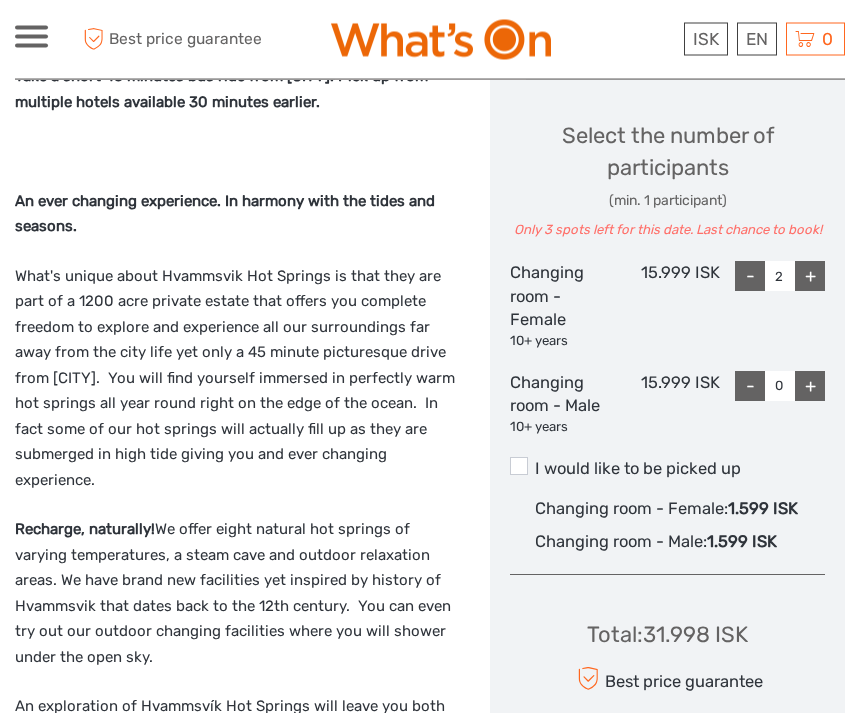 click at bounding box center [519, 467] 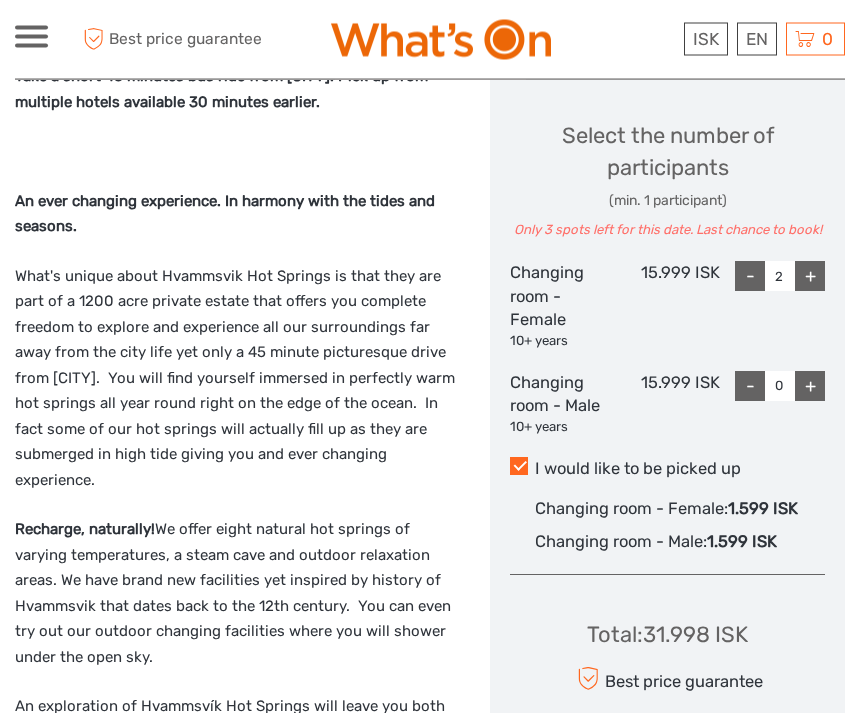 scroll, scrollTop: 1021, scrollLeft: 0, axis: vertical 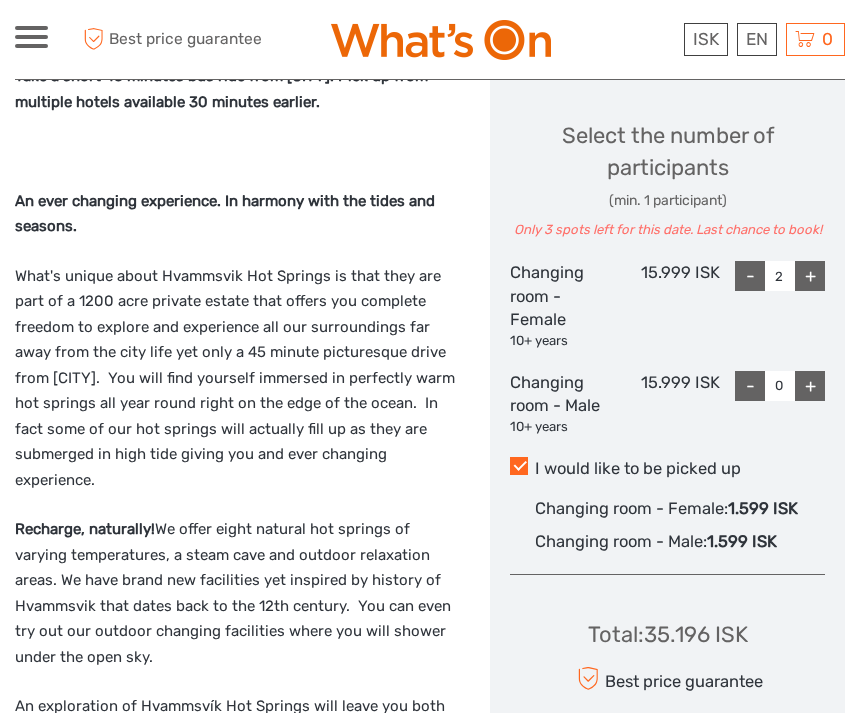 click on "I would like to be picked up" at bounding box center [667, 469] 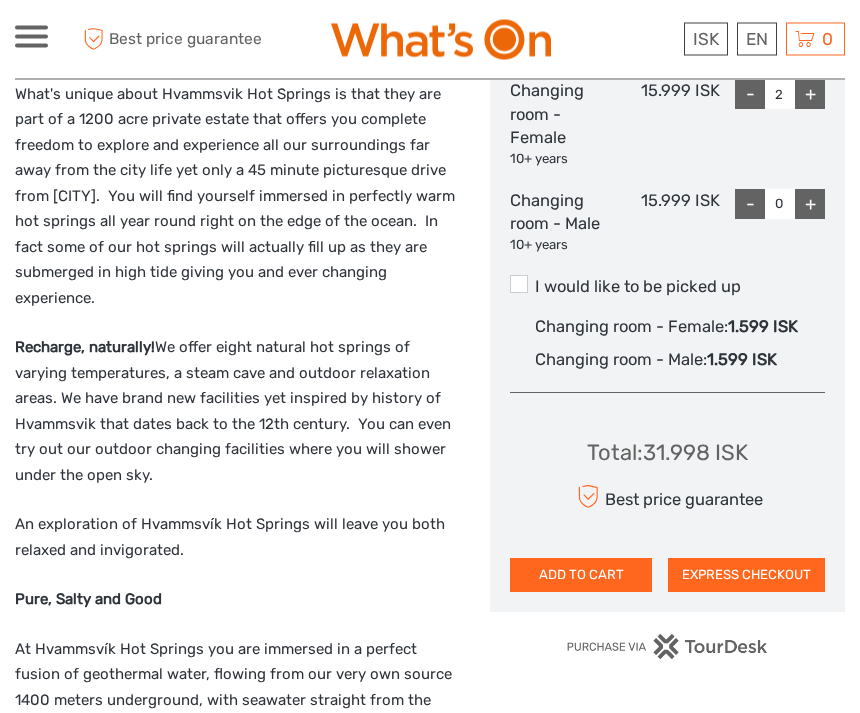 scroll, scrollTop: 1204, scrollLeft: 0, axis: vertical 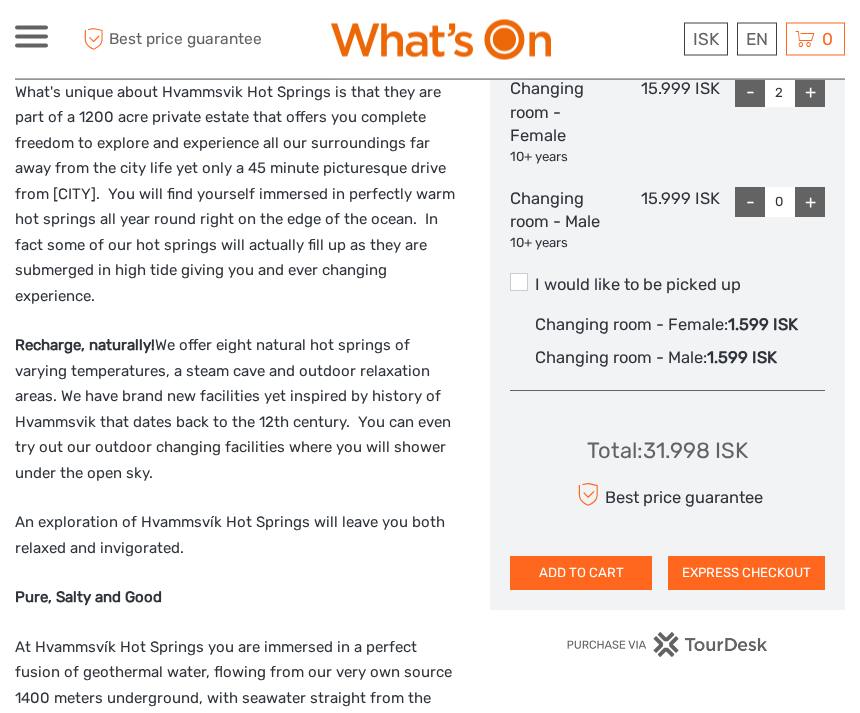 click at bounding box center [519, 283] 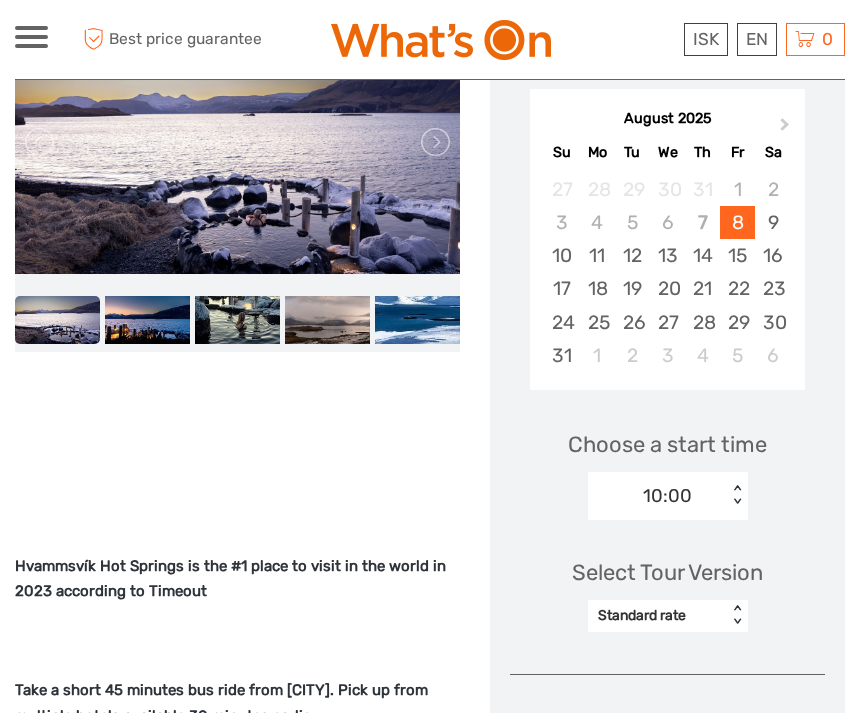 scroll, scrollTop: 408, scrollLeft: 0, axis: vertical 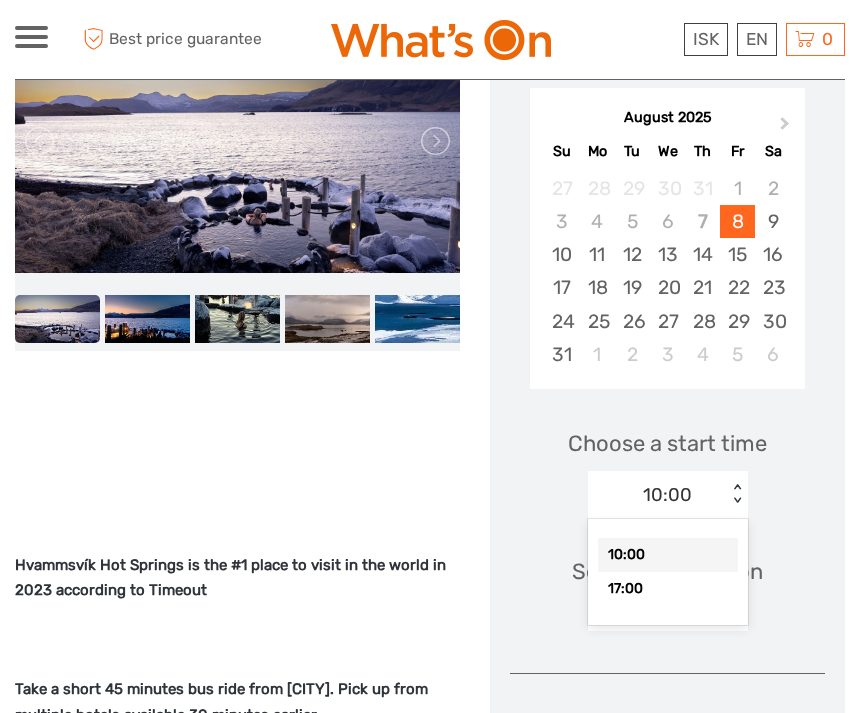 click on "10:00" at bounding box center [668, 555] 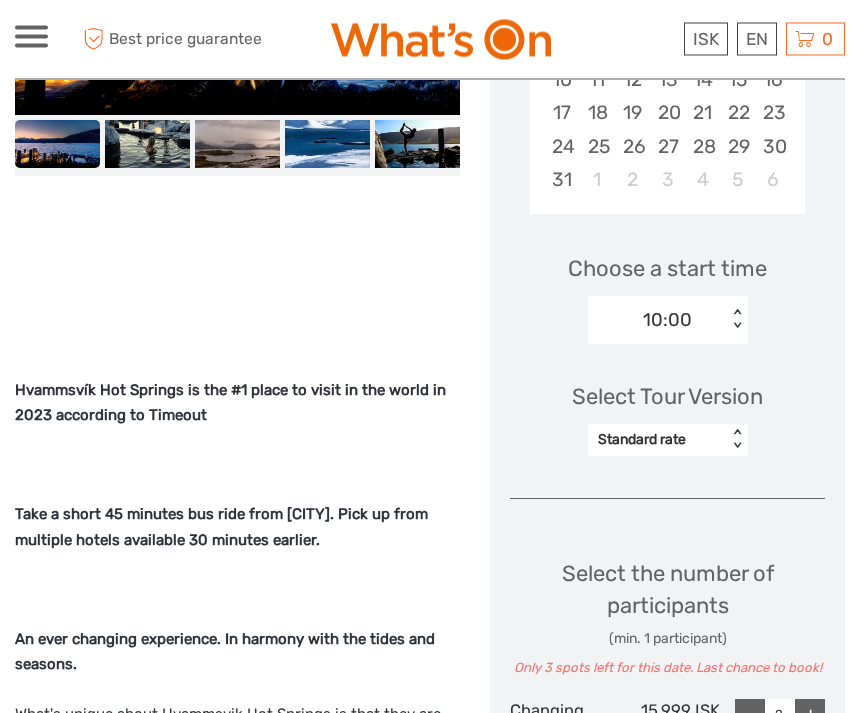 scroll, scrollTop: 584, scrollLeft: 0, axis: vertical 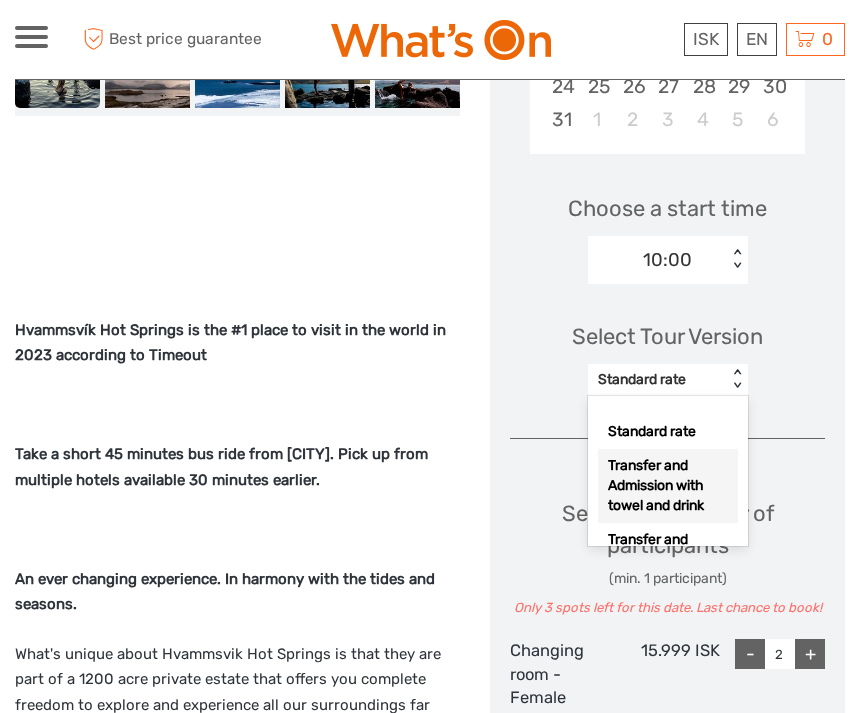 click on "Transfer and Admission with towel and drink" at bounding box center (668, 486) 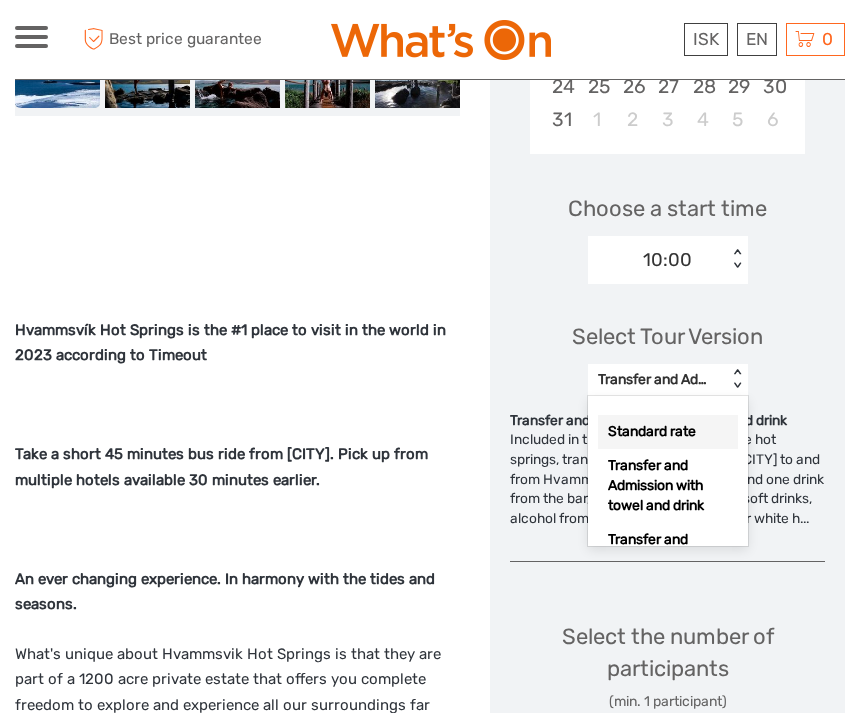 click on "Standard rate" at bounding box center [668, 432] 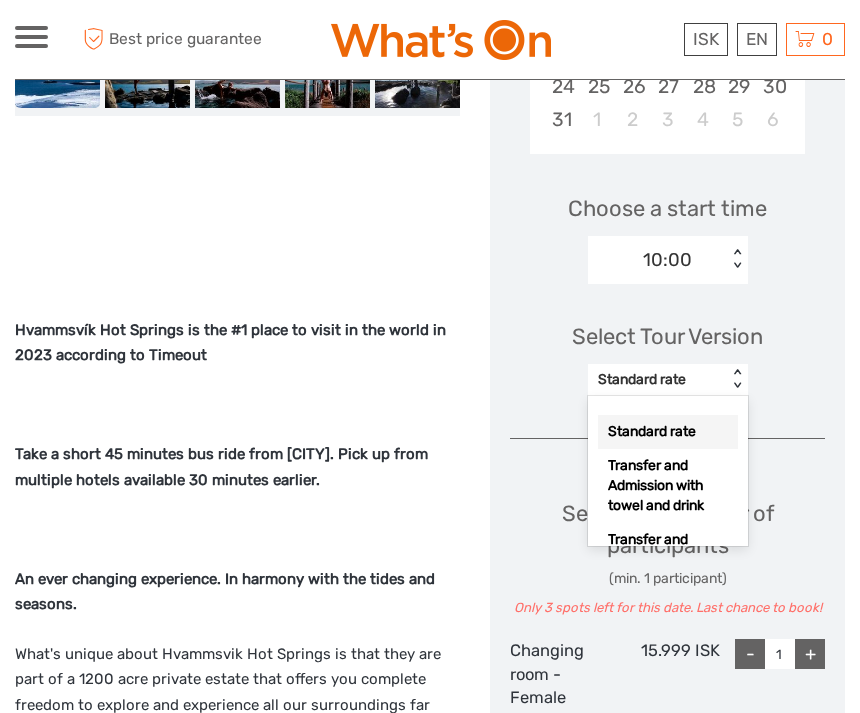 click on "Standard rate" at bounding box center [668, 432] 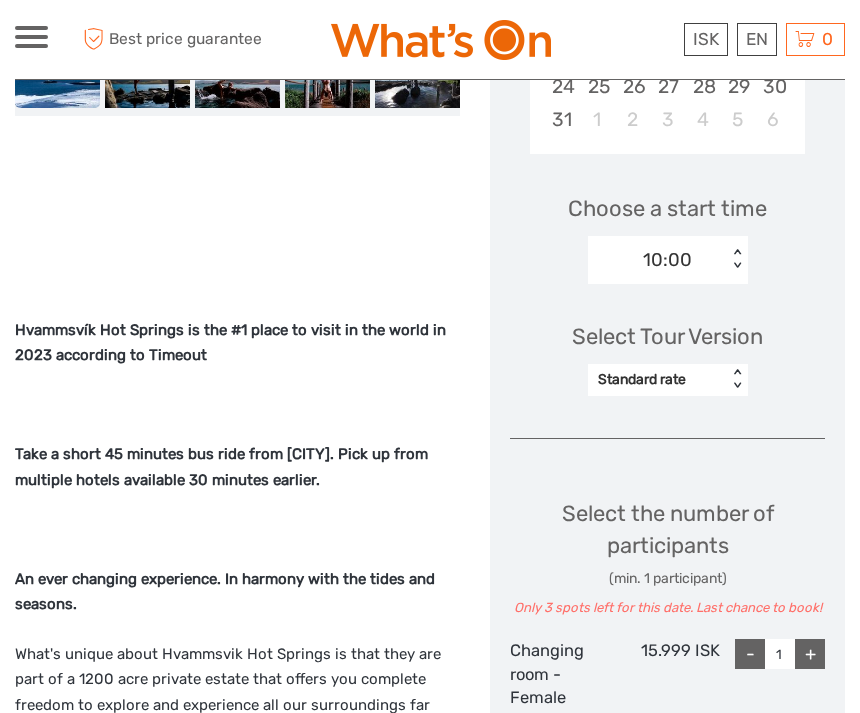 click on "Choose Date of Travel Next Month August 2025 Su Mo Tu We Th Fr Sa 27 28 29 30 31 1 2 3 4 5 6 7 8 9 10 11 12 13 14 15 16 17 18 19 20 21 22 23 24 25 26 27 28 29 30 31 1 2 3 4 5 6 Choose a start time 10:00 < > Select Tour Version Standard rate < > Select the number of participants (min. 1 participant) Only 3 spots  left for this date. Last chance to book! Changing room - Female 10+ years 15.999 ISK - 1 + Changing room - Male 10+ years 15.999 ISK - 0 + I would like to be picked up Changing room - Female :  1.599 ISK Changing room - Male :  1.599 ISK Total :  15.999 ISK Best price guarantee ADD TO CART EXPRESS CHECKOUT" at bounding box center (667, 465) 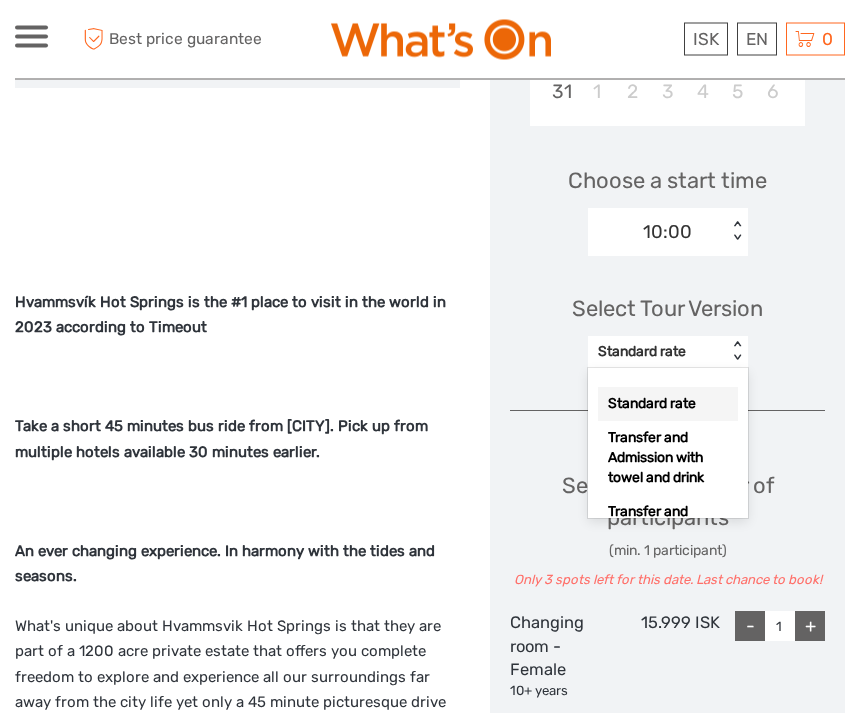 scroll, scrollTop: 670, scrollLeft: 0, axis: vertical 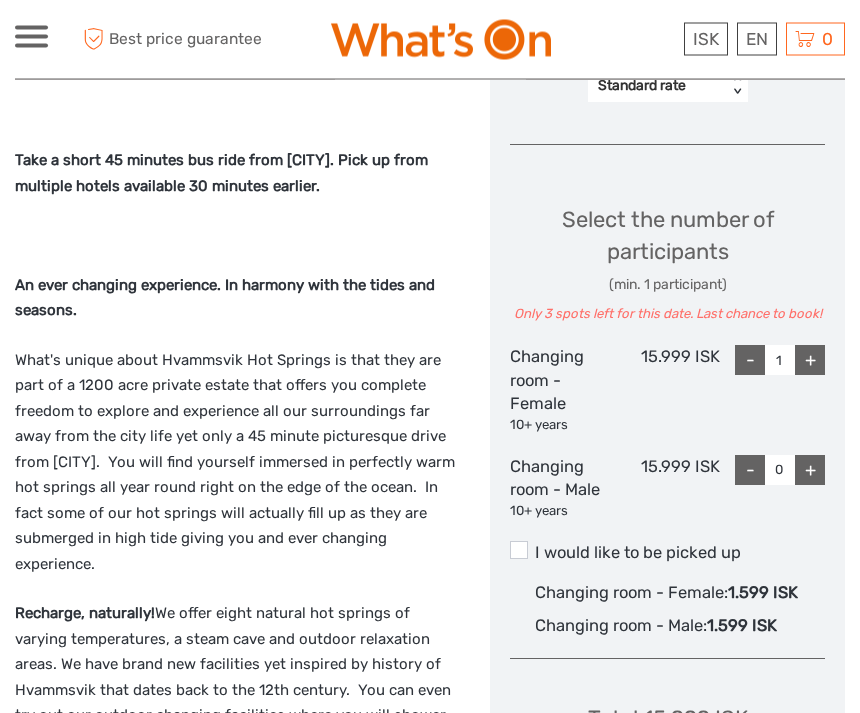 click on "Select the number of participants (min. 1 participant) Only 3 spots  left for this date. Last chance to book! Changing room - Female 10+ years 15.999 ISK - 1 + Changing room - Male 10+ years 15.999 ISK - 0 +" at bounding box center (667, 355) 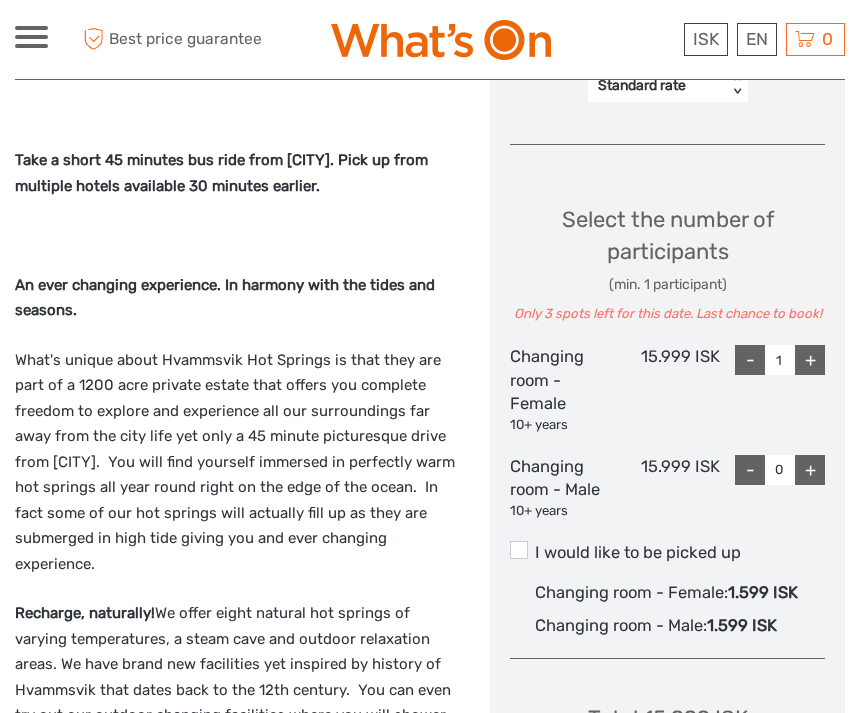 click on "Choose Date of Travel Next Month August 2025 Su Mo Tu We Th Fr Sa 27 28 29 30 31 1 2 3 4 5 6 7 8 9 10 11 12 13 14 15 16 17 18 19 20 21 22 23 24 25 26 27 28 29 30 31 1 2 3 4 5 6 Choose a start time 10:00 < > Select Tour Version Standard rate < > Select the number of participants (min. 1 participant) Only 3 spots  left for this date. Last chance to book! Changing room - Female 10+ years 15.999 ISK - 1 + Changing room - Male 10+ years 15.999 ISK - 0 + I would like to be picked up Changing room - Female :  1.599 ISK Changing room - Male :  1.599 ISK Total :  15.999 ISK Best price guarantee ADD TO CART EXPRESS CHECKOUT" at bounding box center [667, 171] 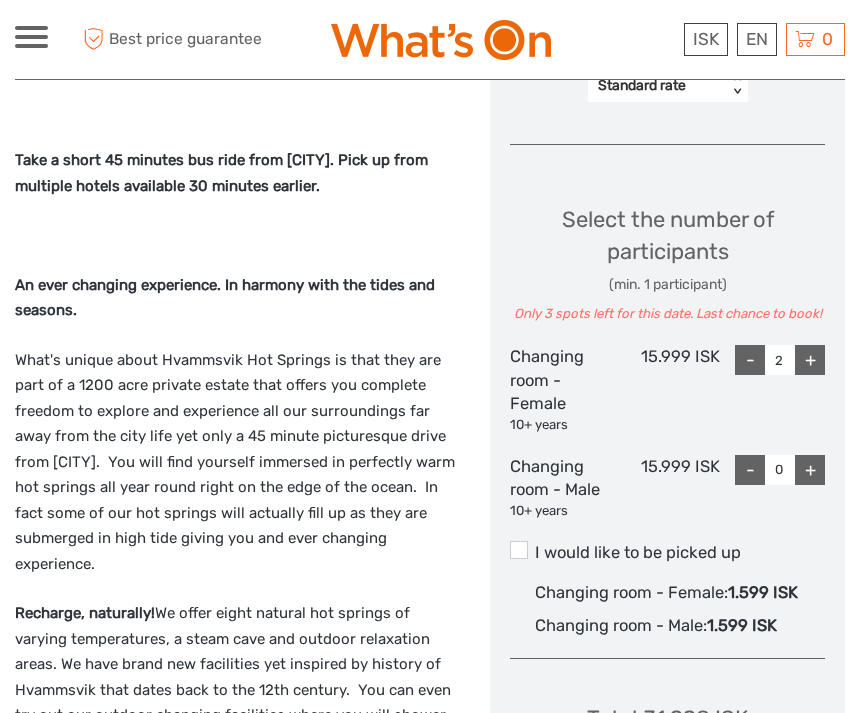 click on "I would like to be picked up" at bounding box center [667, 553] 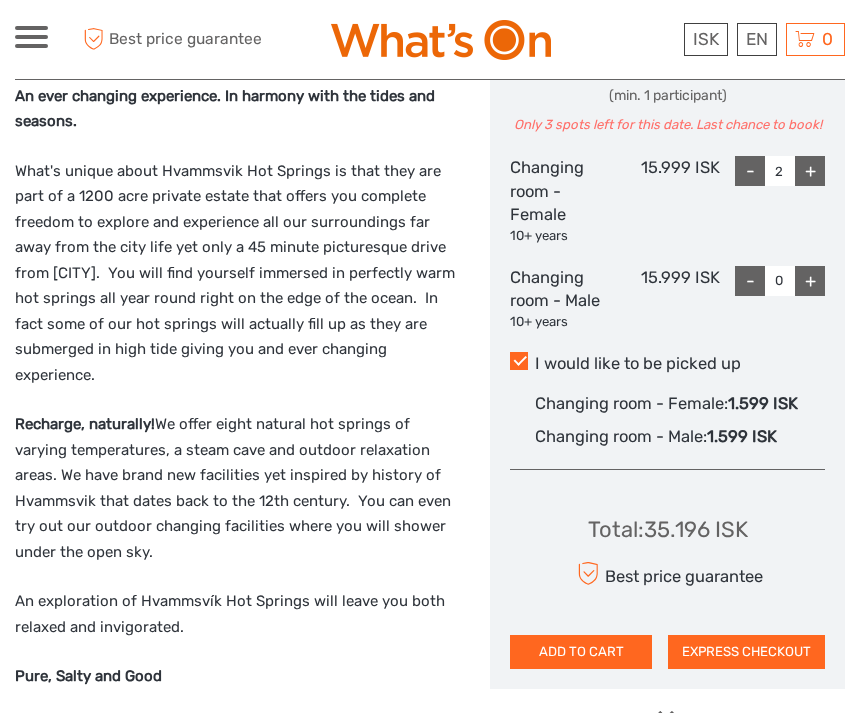 scroll, scrollTop: 1146, scrollLeft: 0, axis: vertical 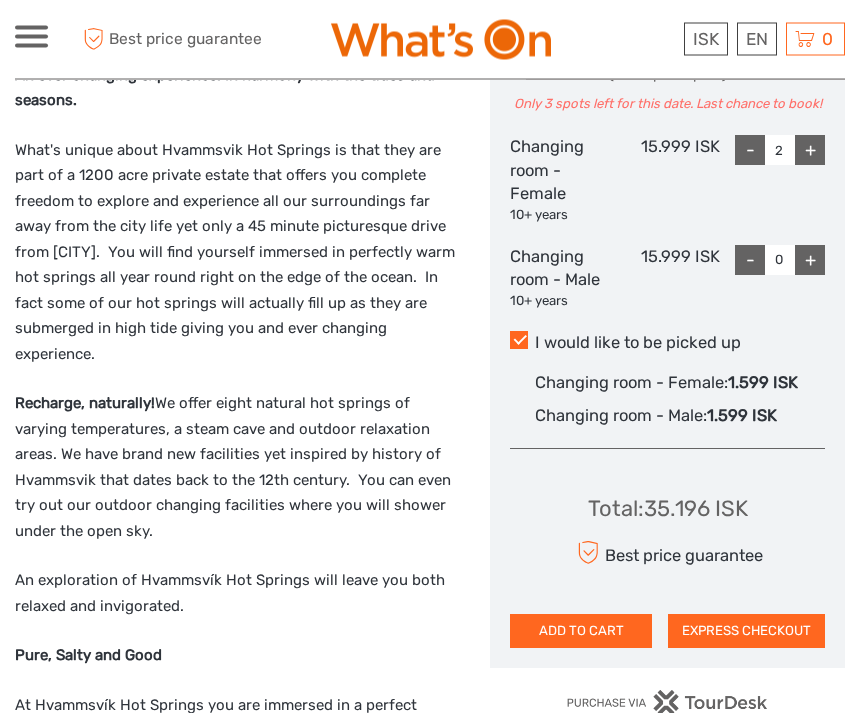 click on "ADD TO CART" at bounding box center (581, 632) 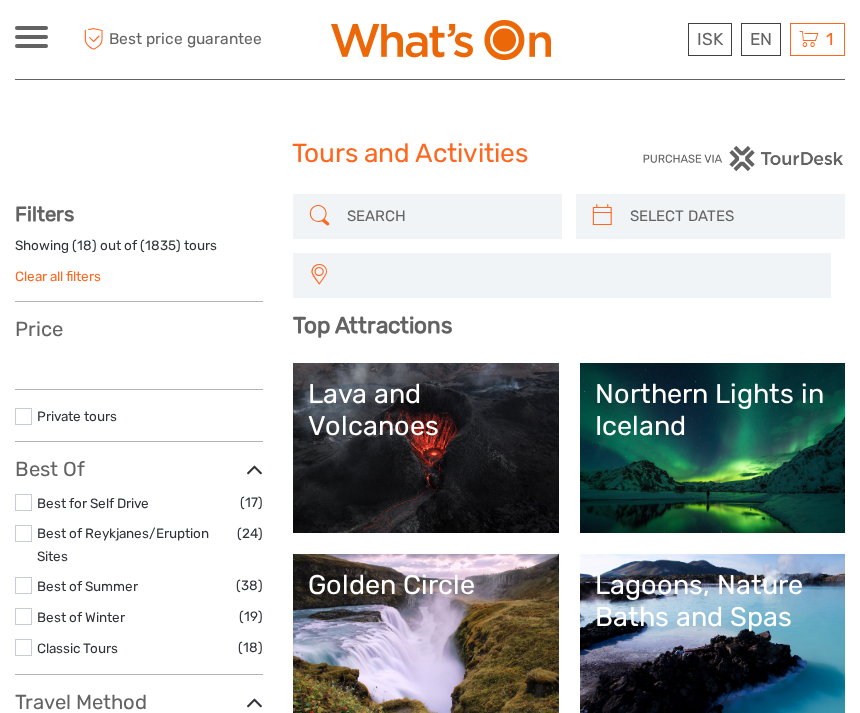 select 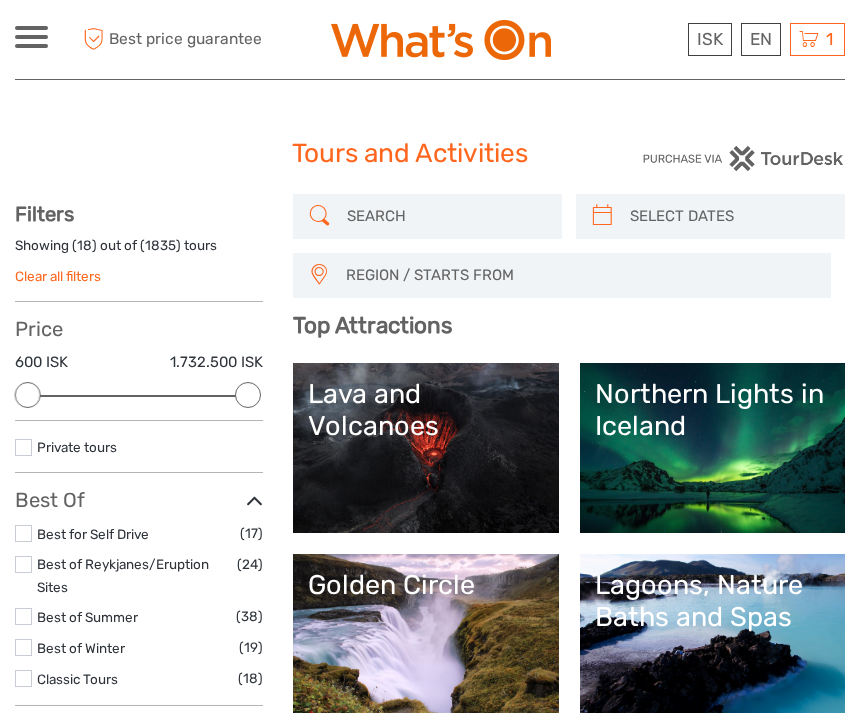 scroll, scrollTop: 0, scrollLeft: 0, axis: both 